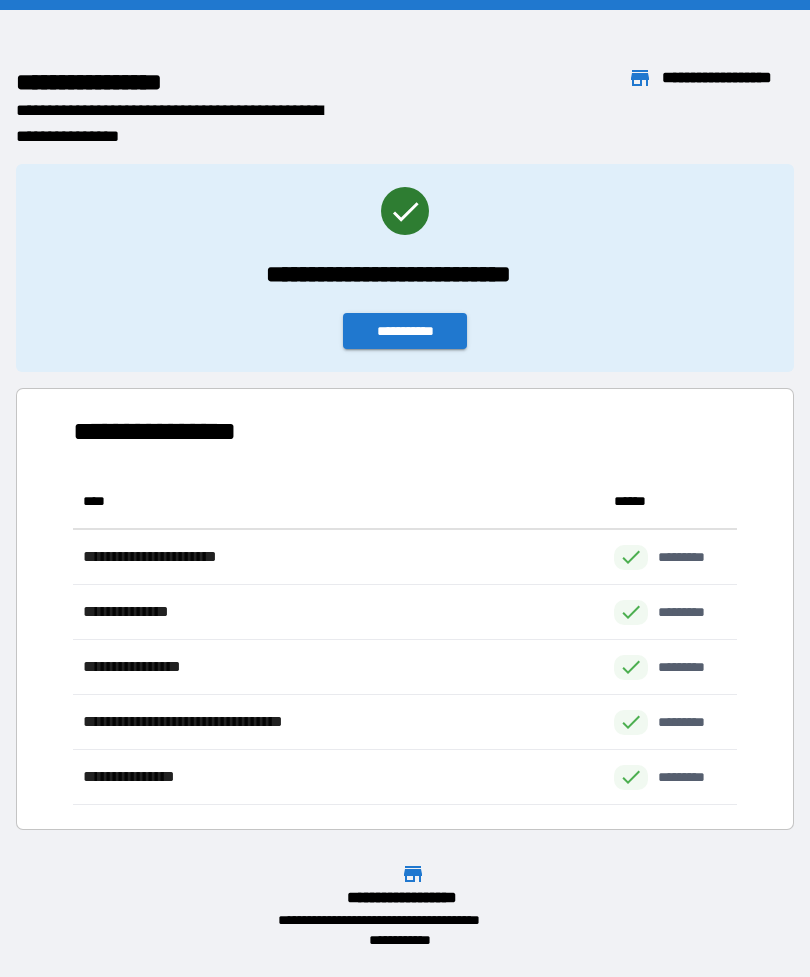scroll, scrollTop: 64, scrollLeft: 0, axis: vertical 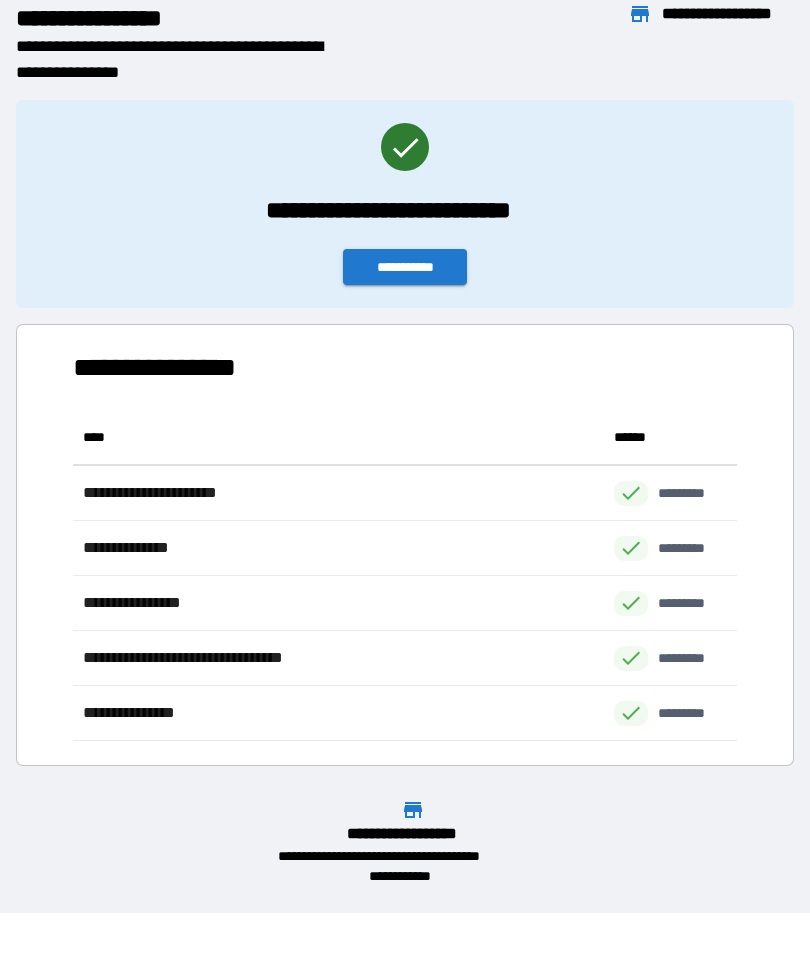 click on "**********" at bounding box center [405, 267] 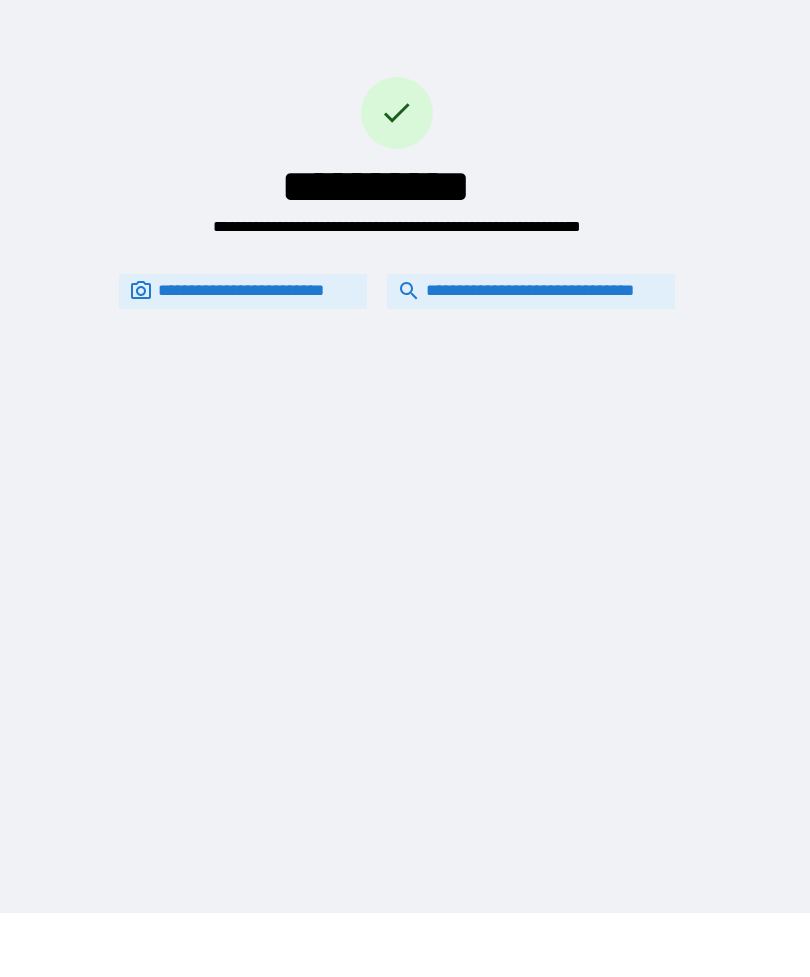 click on "**********" at bounding box center (531, 291) 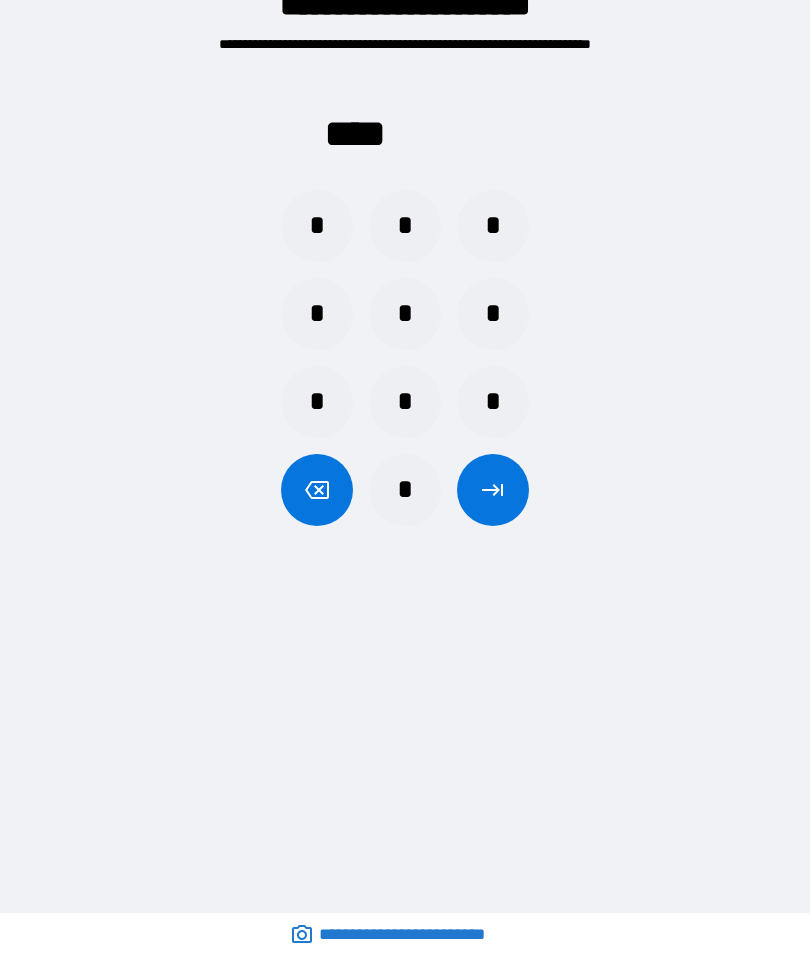 click on "*" at bounding box center [317, 226] 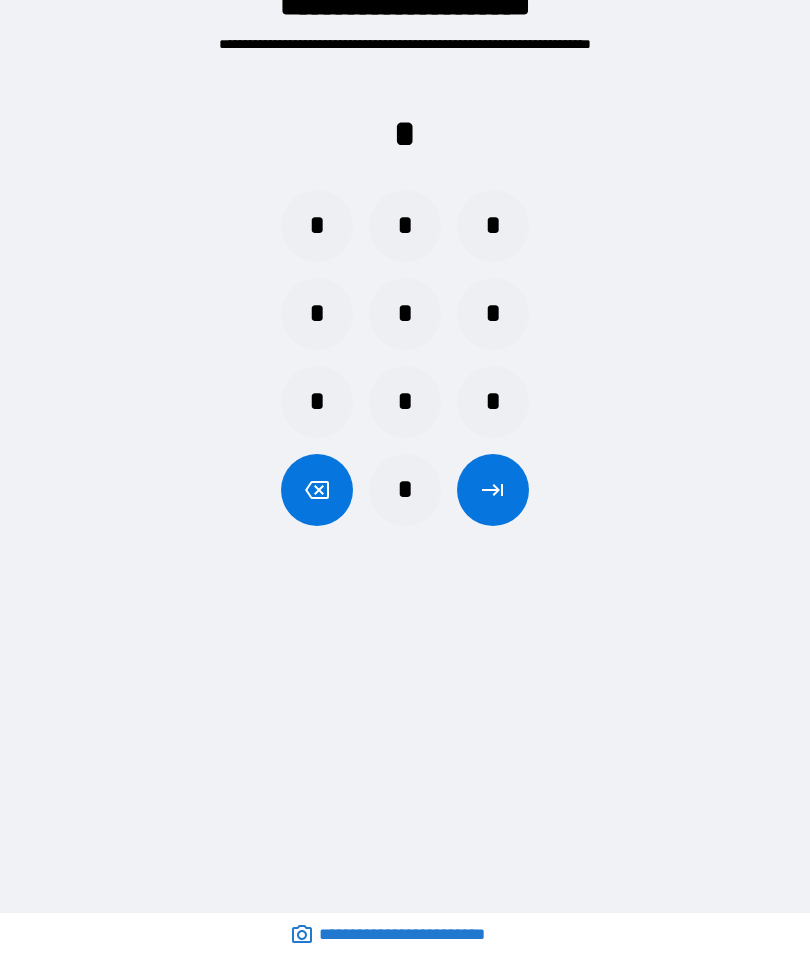 click on "*" at bounding box center [493, 402] 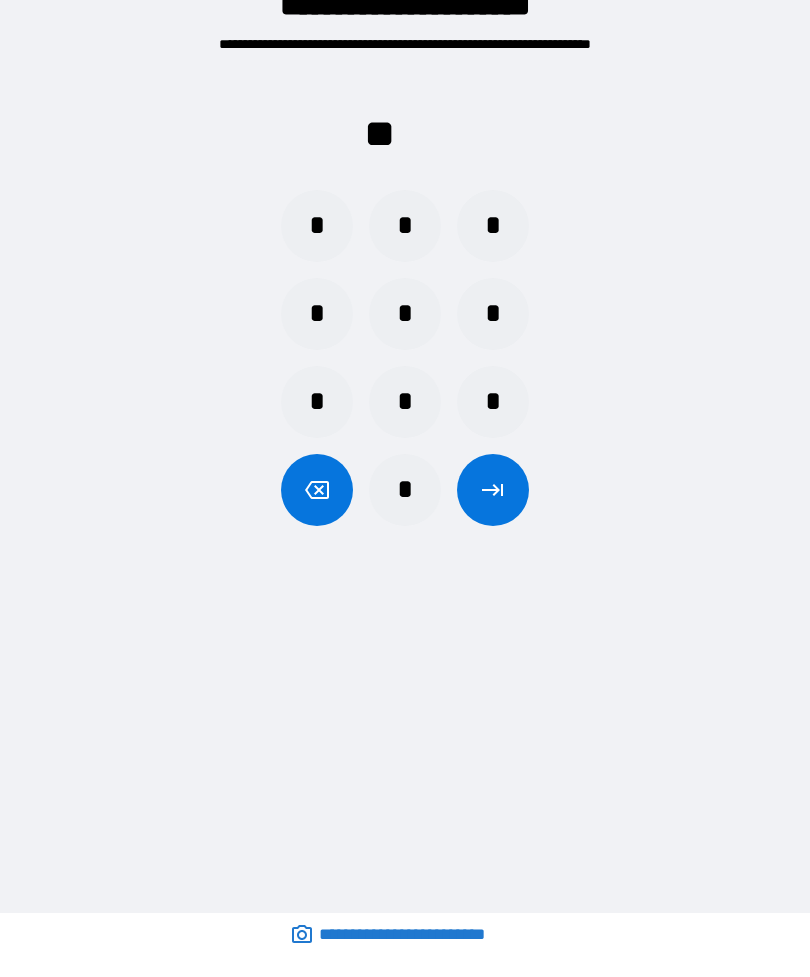 click on "*" at bounding box center [317, 314] 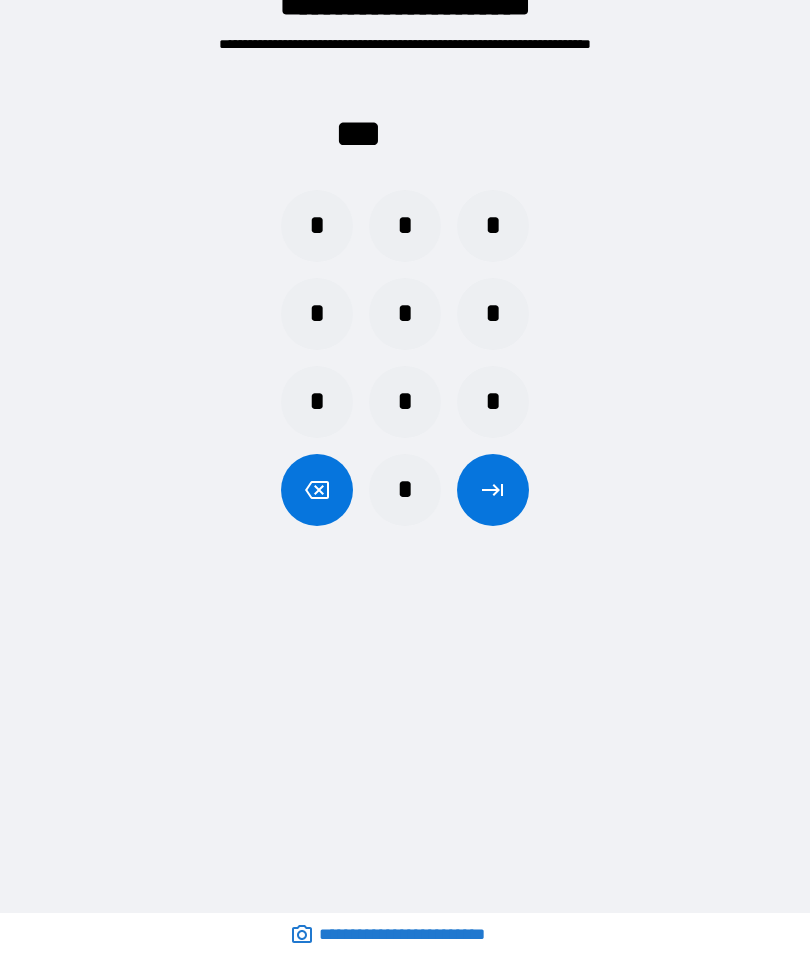 click on "*" at bounding box center (493, 314) 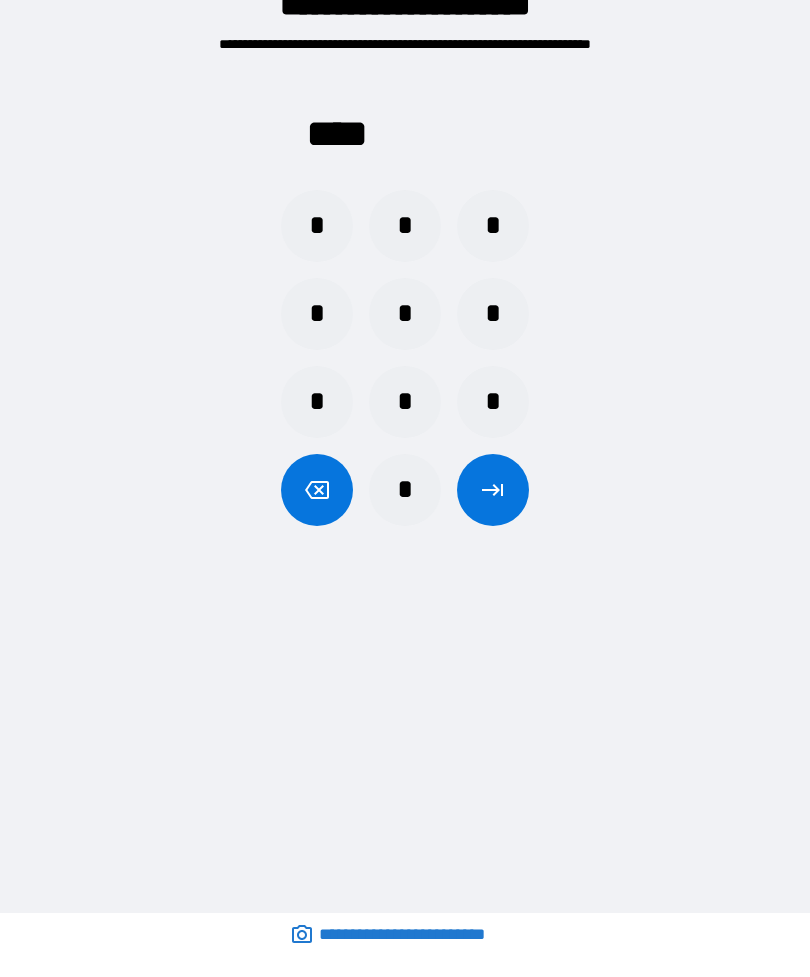 click at bounding box center (493, 490) 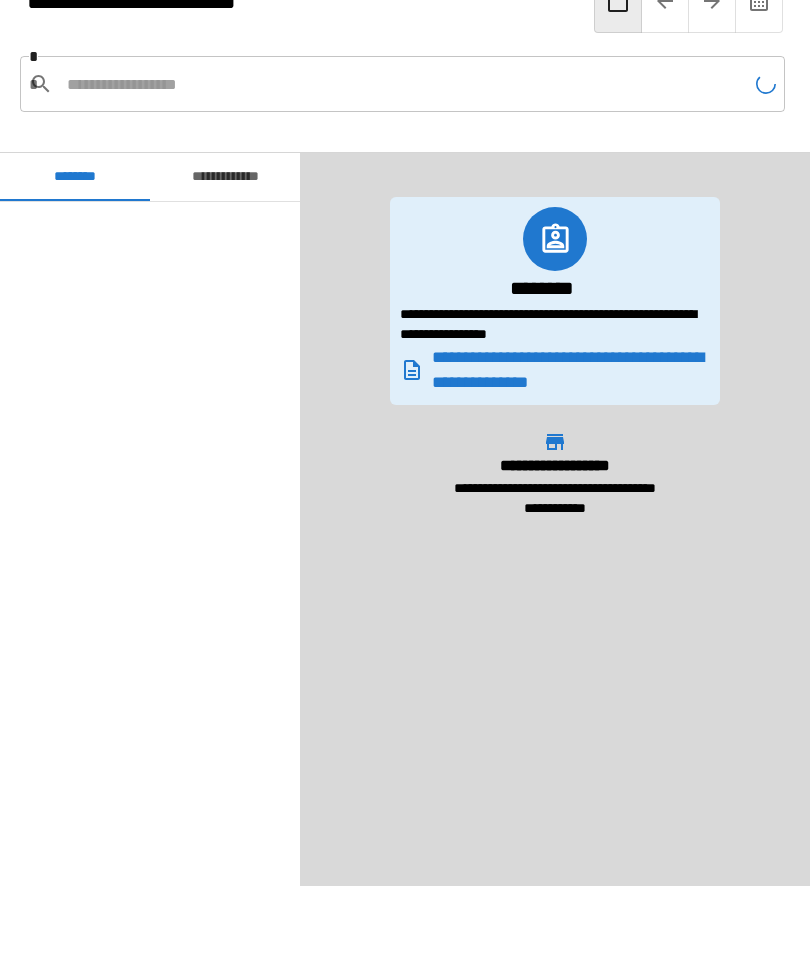 scroll, scrollTop: 797, scrollLeft: 0, axis: vertical 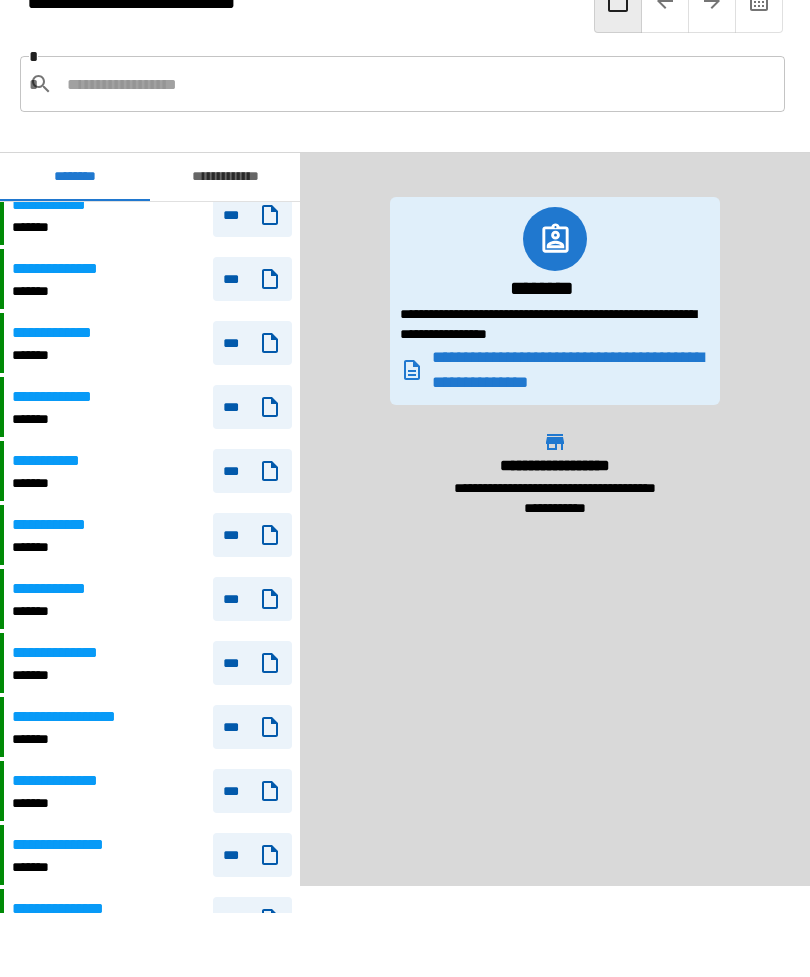 click at bounding box center [418, 84] 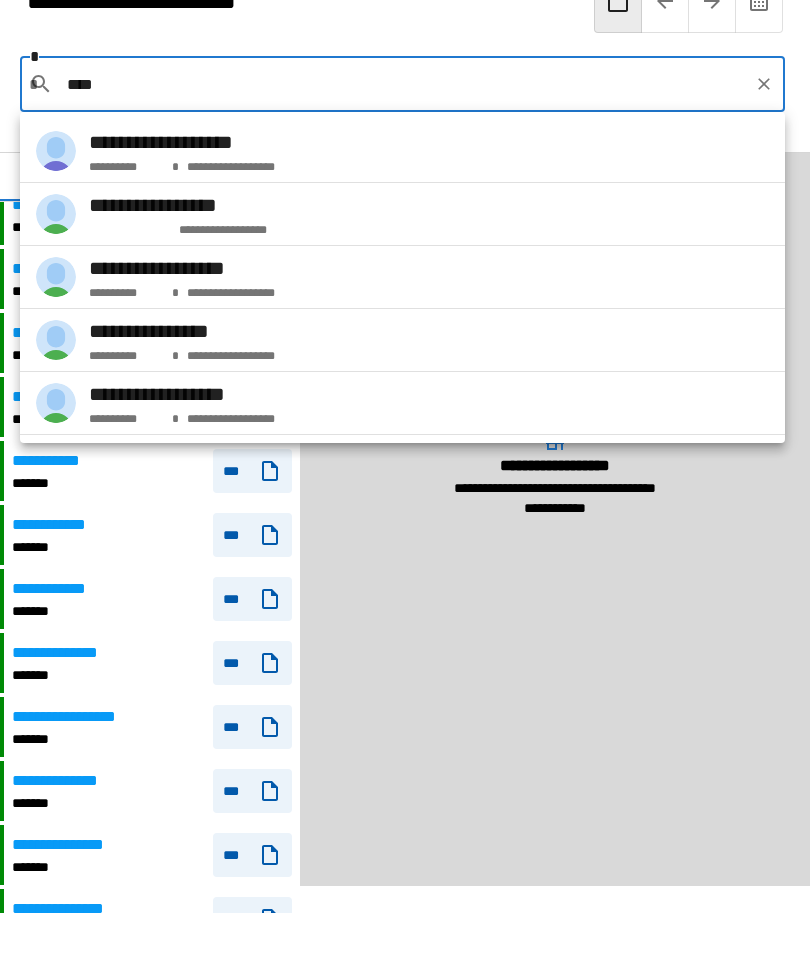 click on "**********" at bounding box center (122, 289) 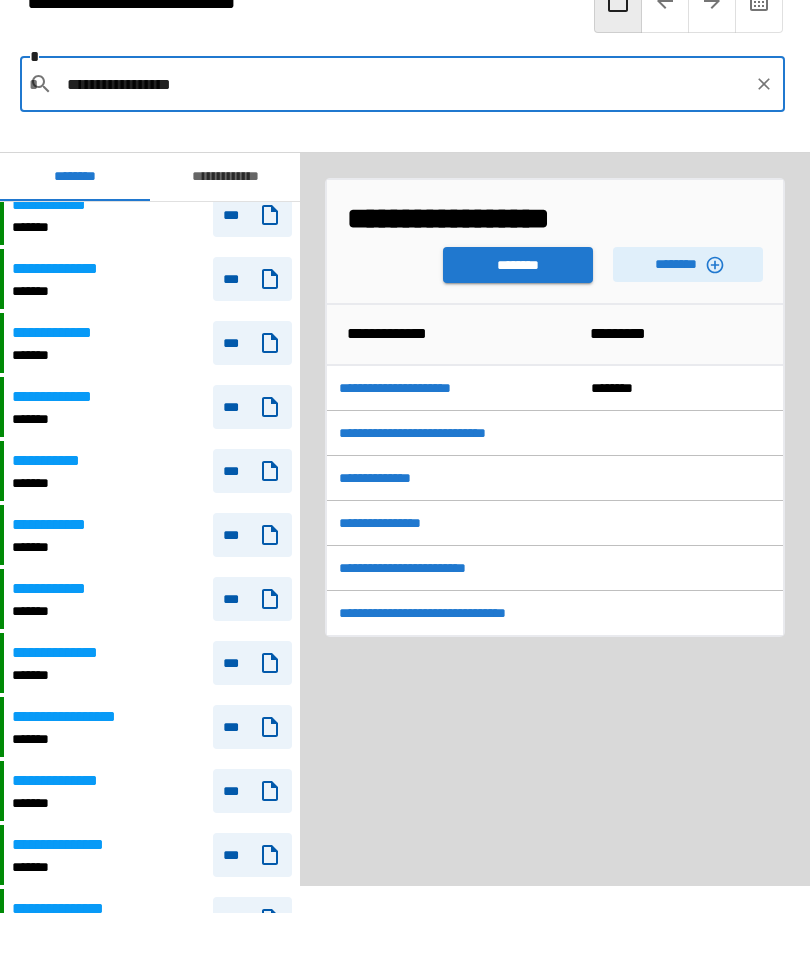click on "********" at bounding box center [518, 265] 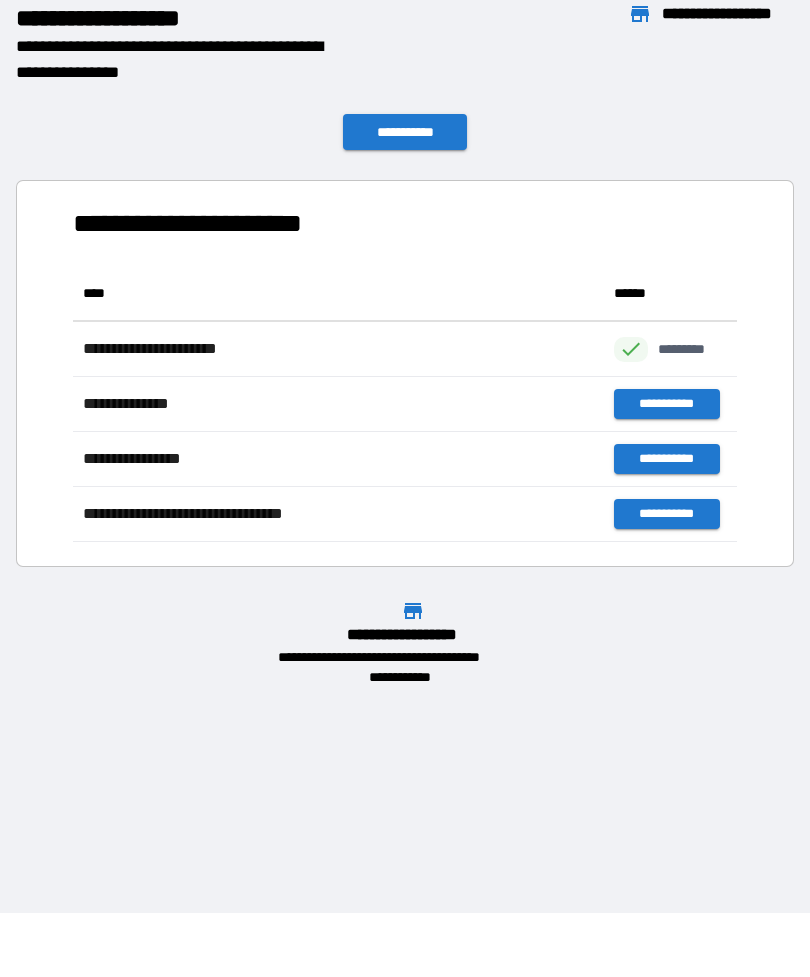 scroll, scrollTop: 276, scrollLeft: 664, axis: both 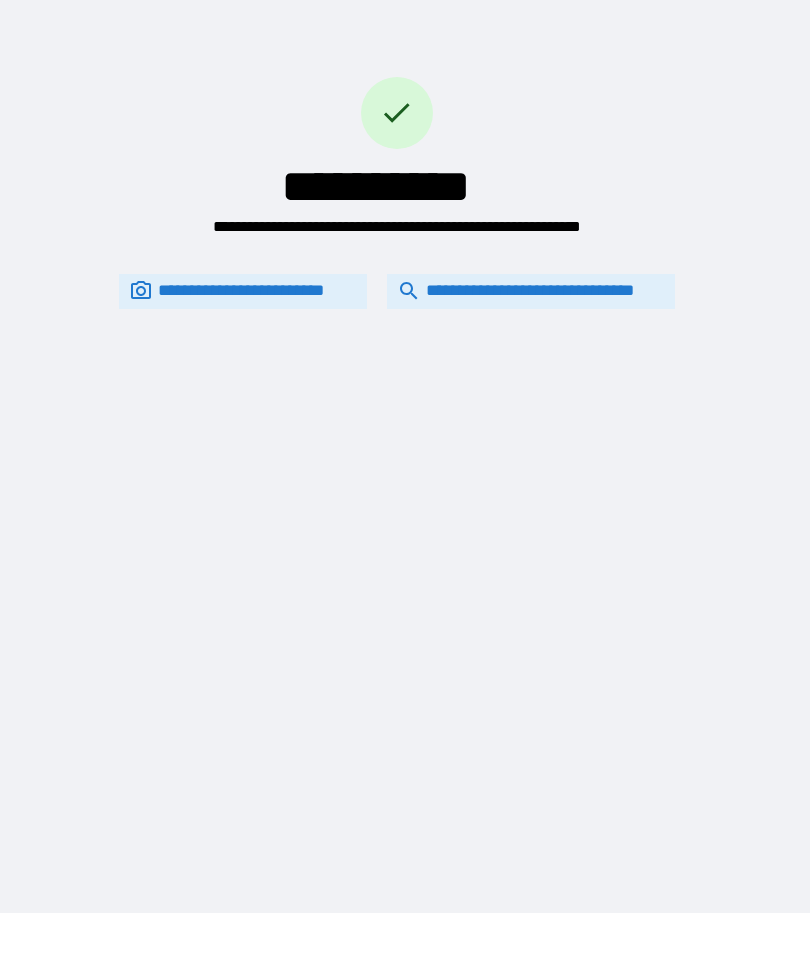 click on "**********" at bounding box center [531, 291] 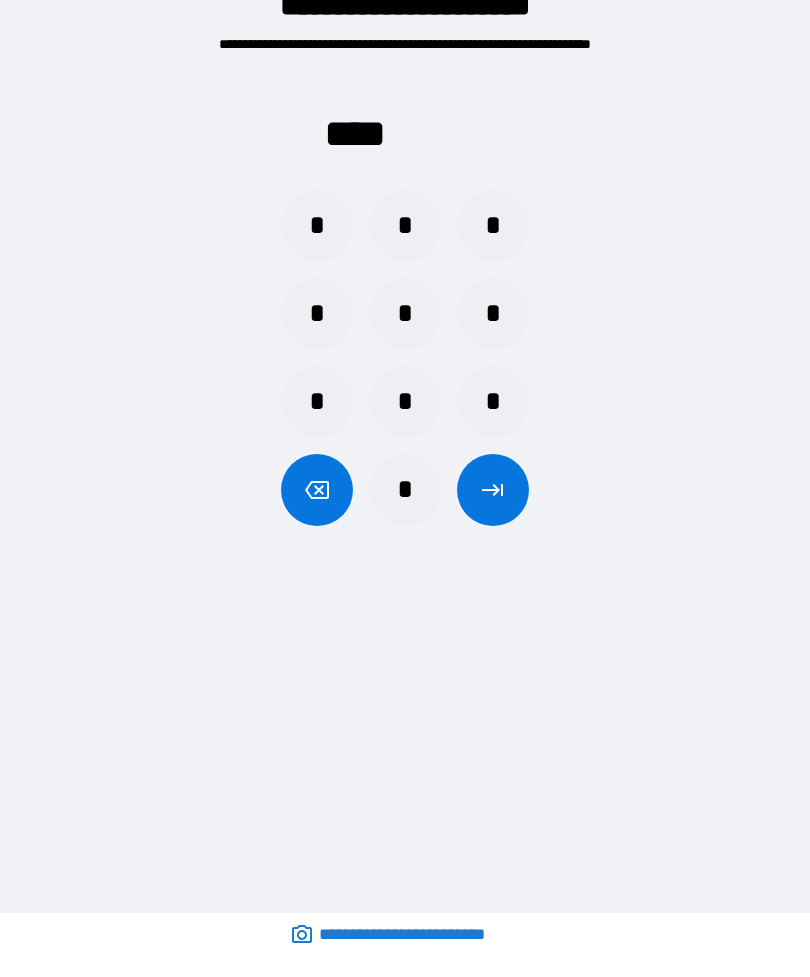 click on "*" at bounding box center (317, 226) 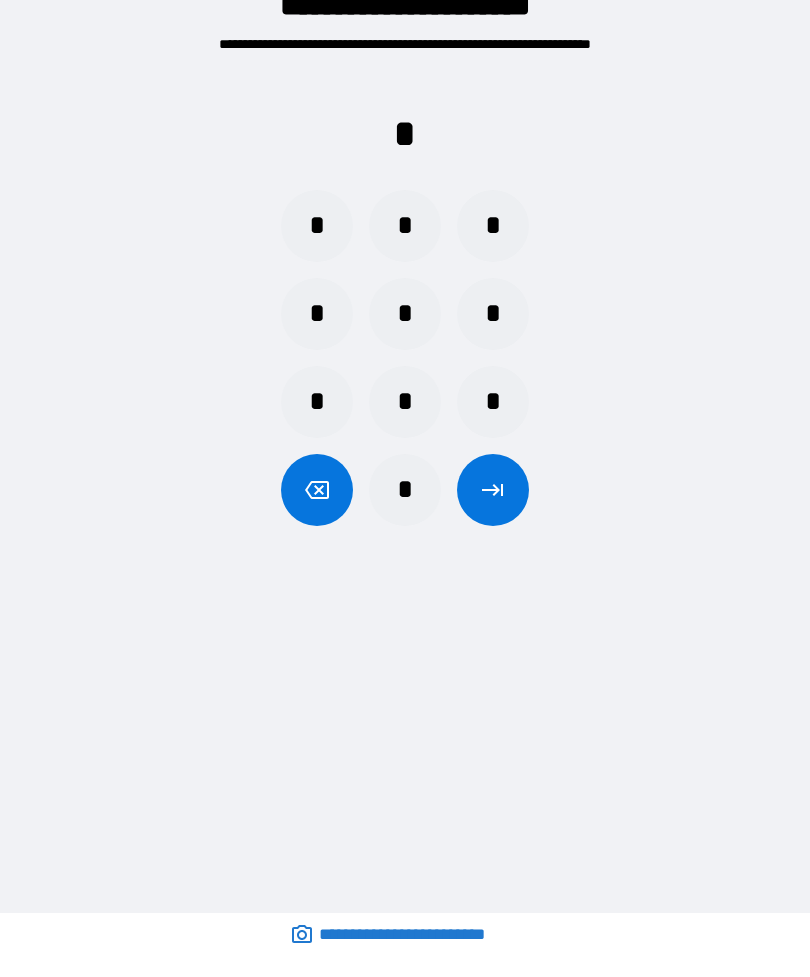 click on "*" at bounding box center (493, 402) 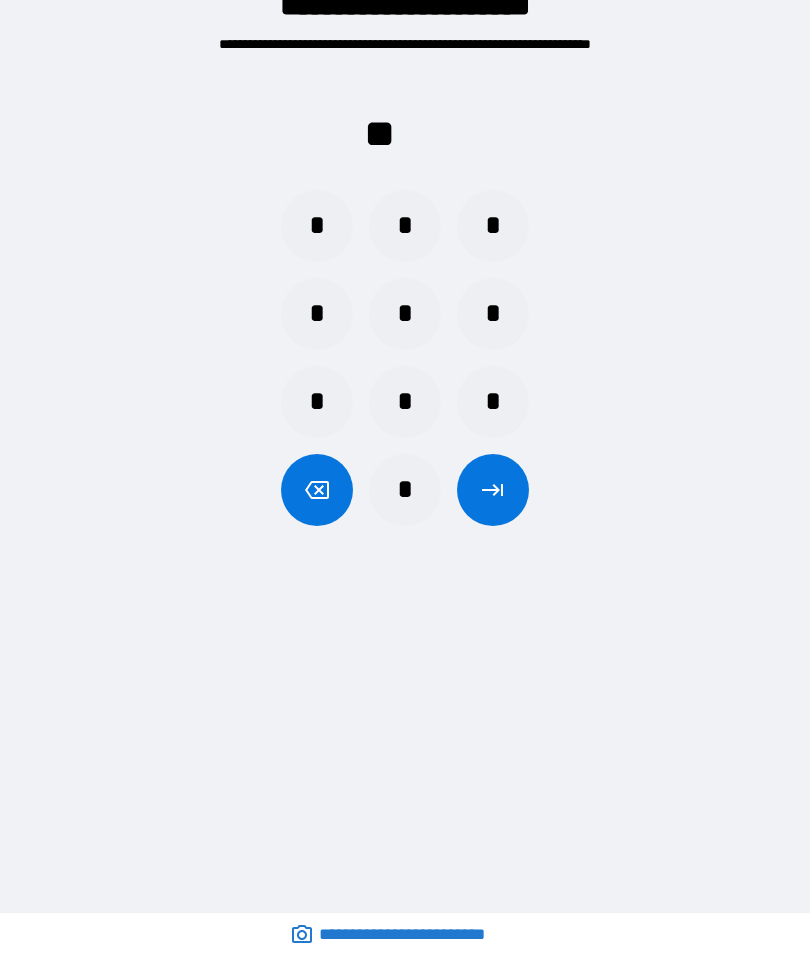 click on "*" at bounding box center [317, 314] 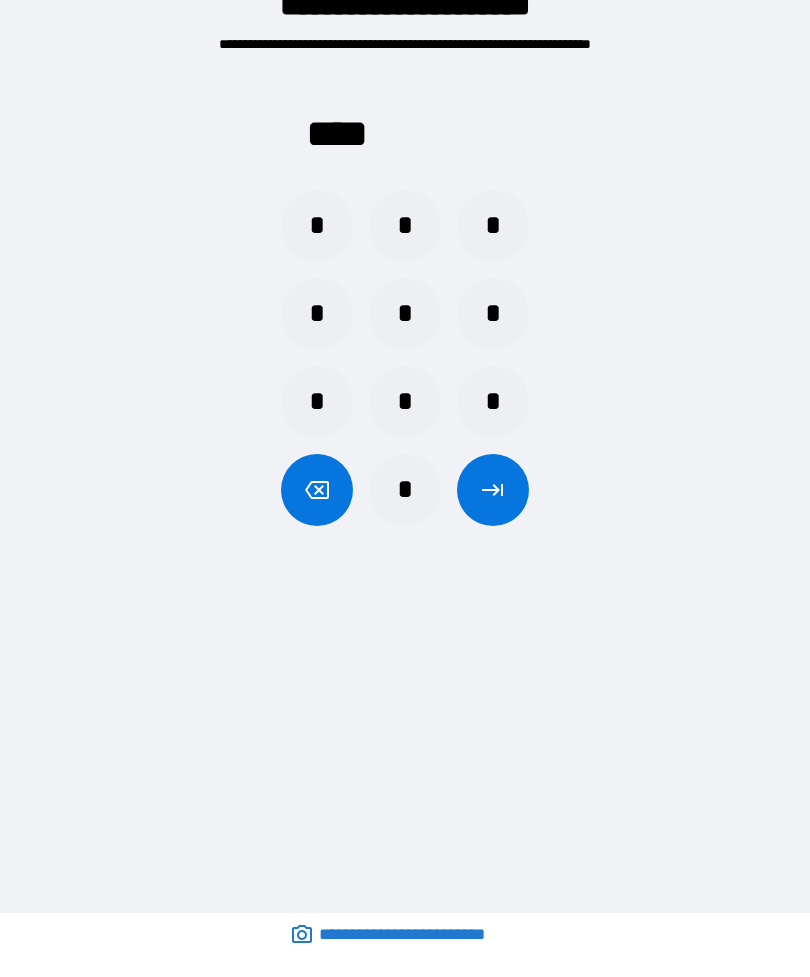 click at bounding box center [493, 490] 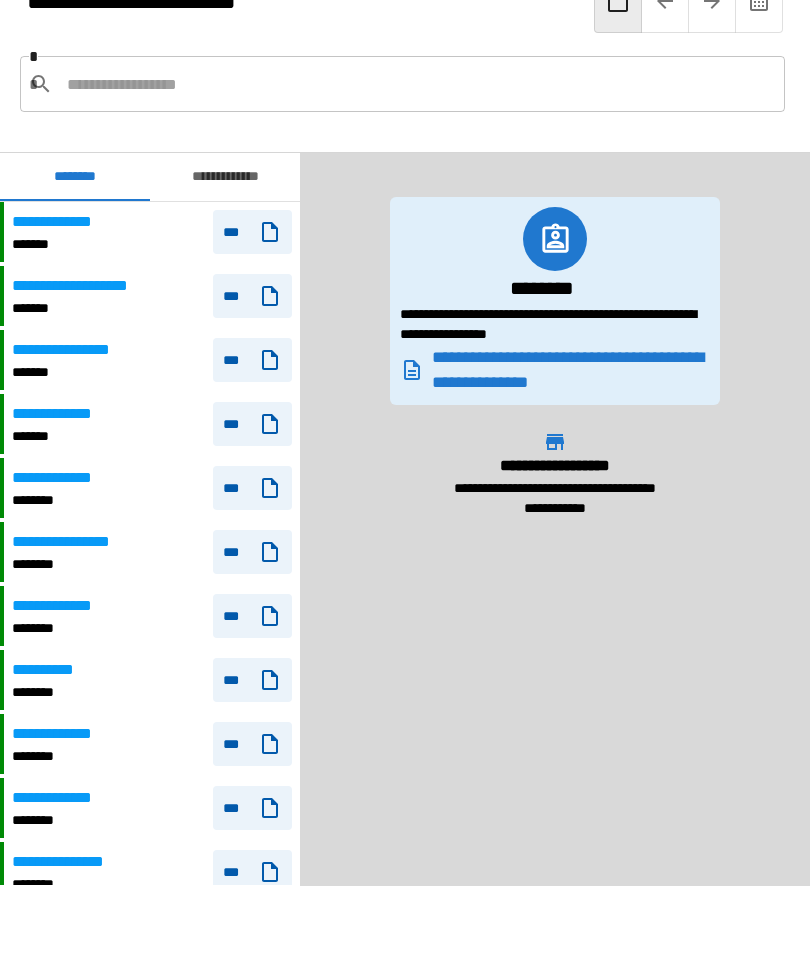 scroll, scrollTop: 797, scrollLeft: 0, axis: vertical 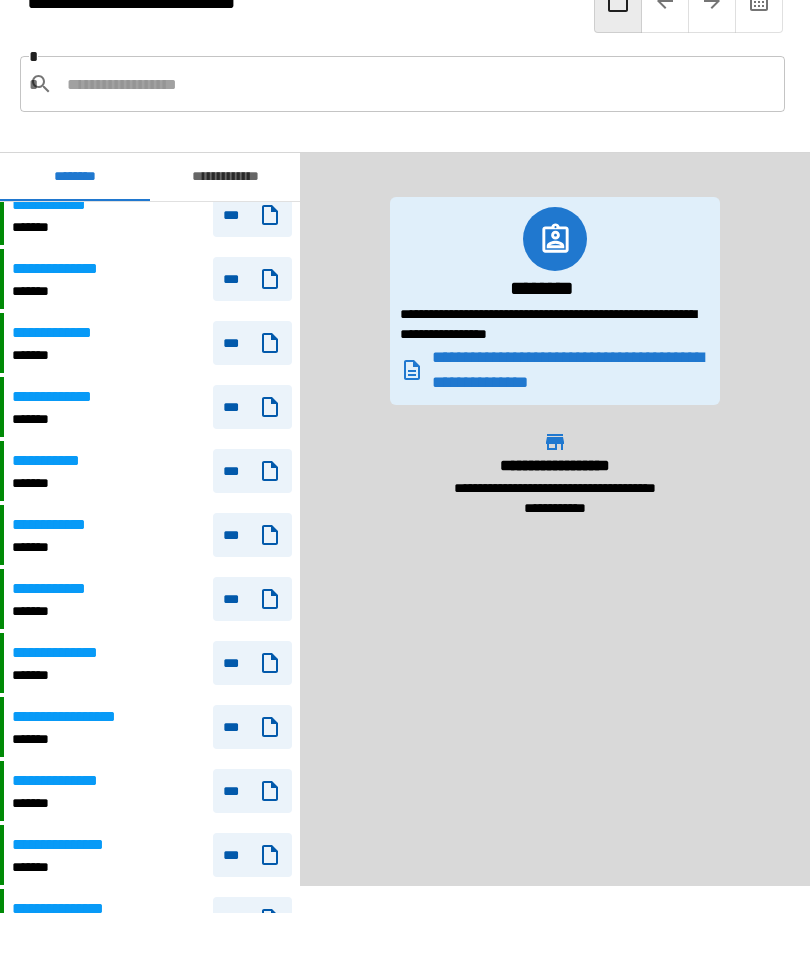 click at bounding box center (418, 84) 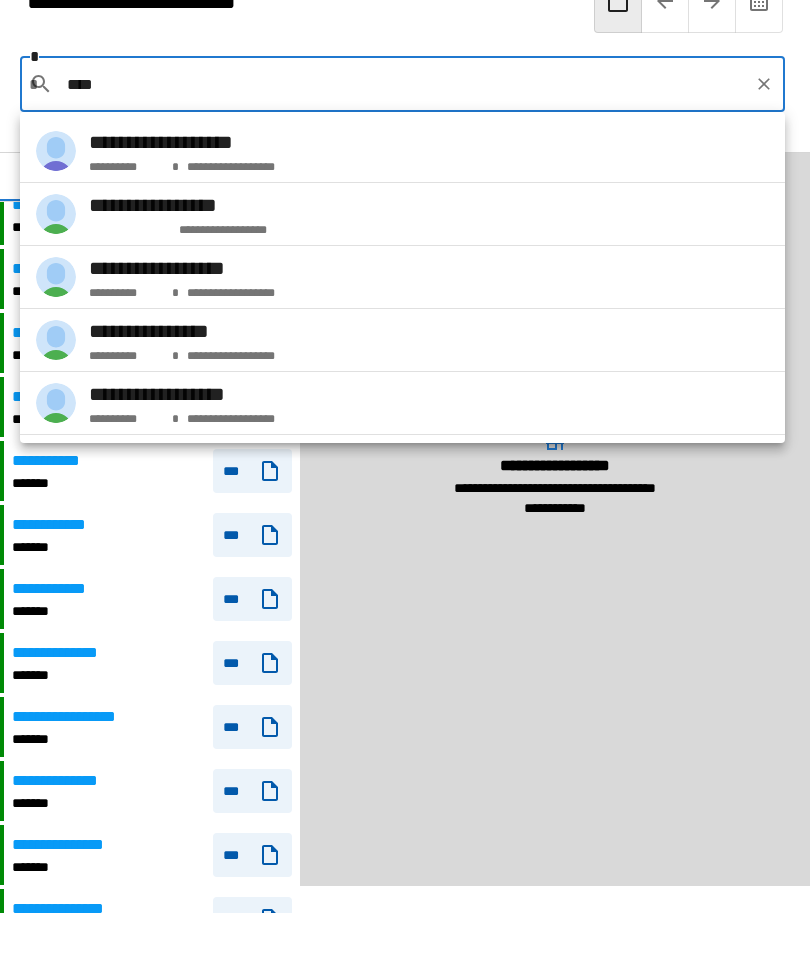 click on "**********" at bounding box center (122, 289) 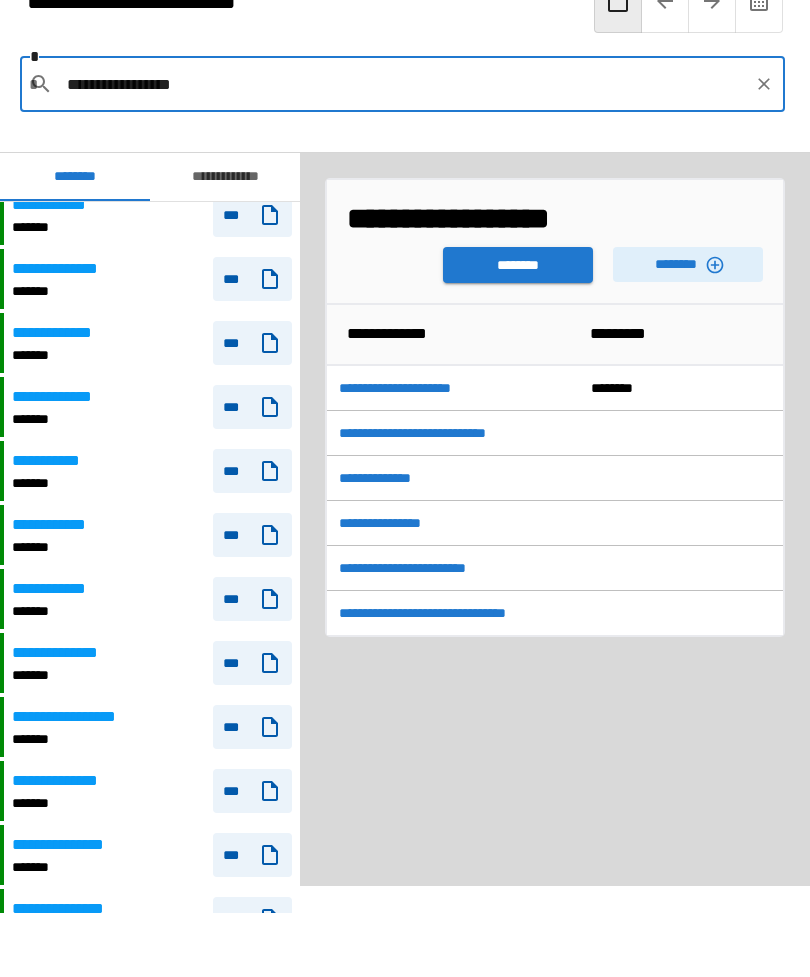 click on "********" at bounding box center [688, 264] 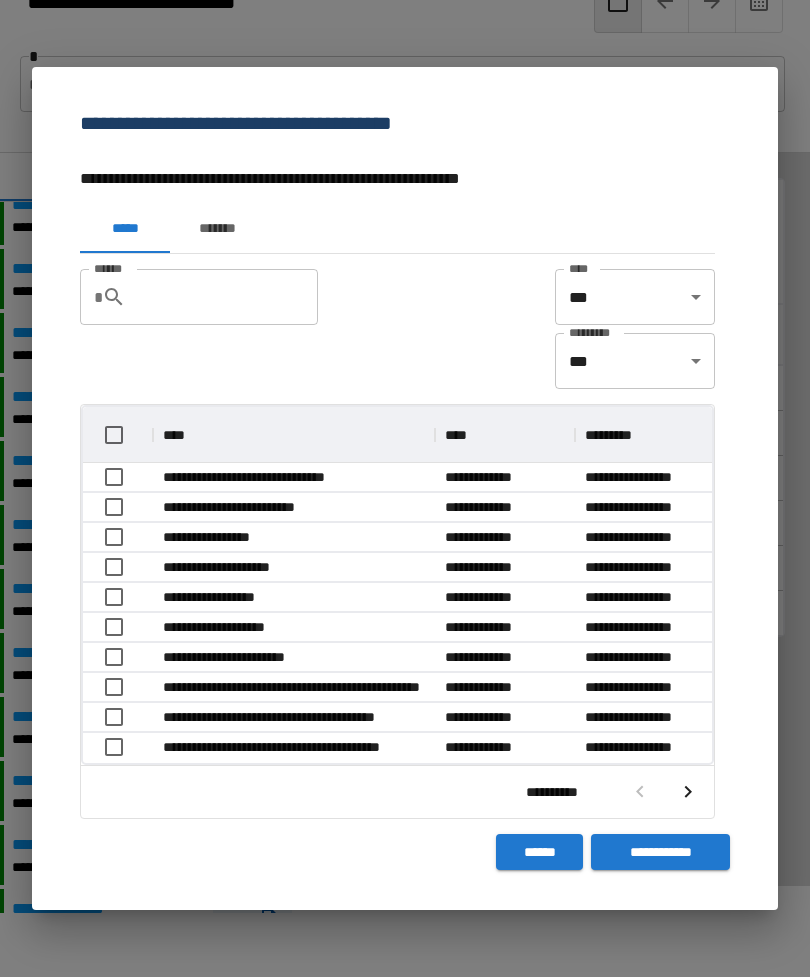scroll, scrollTop: 356, scrollLeft: 629, axis: both 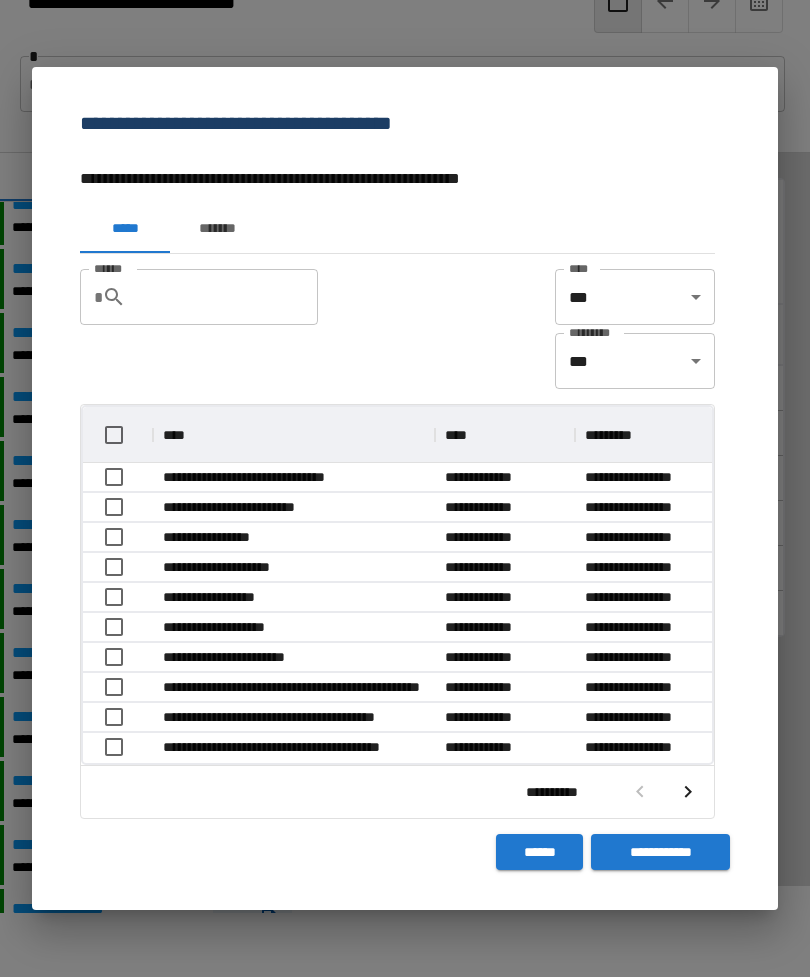 click 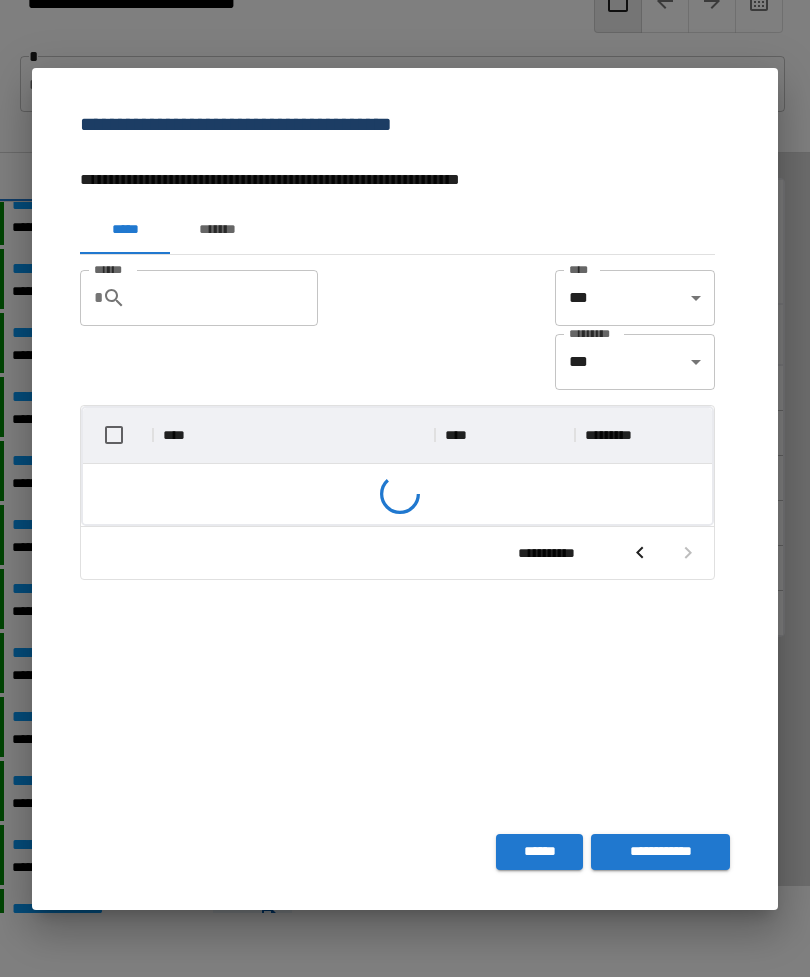 scroll, scrollTop: 326, scrollLeft: 629, axis: both 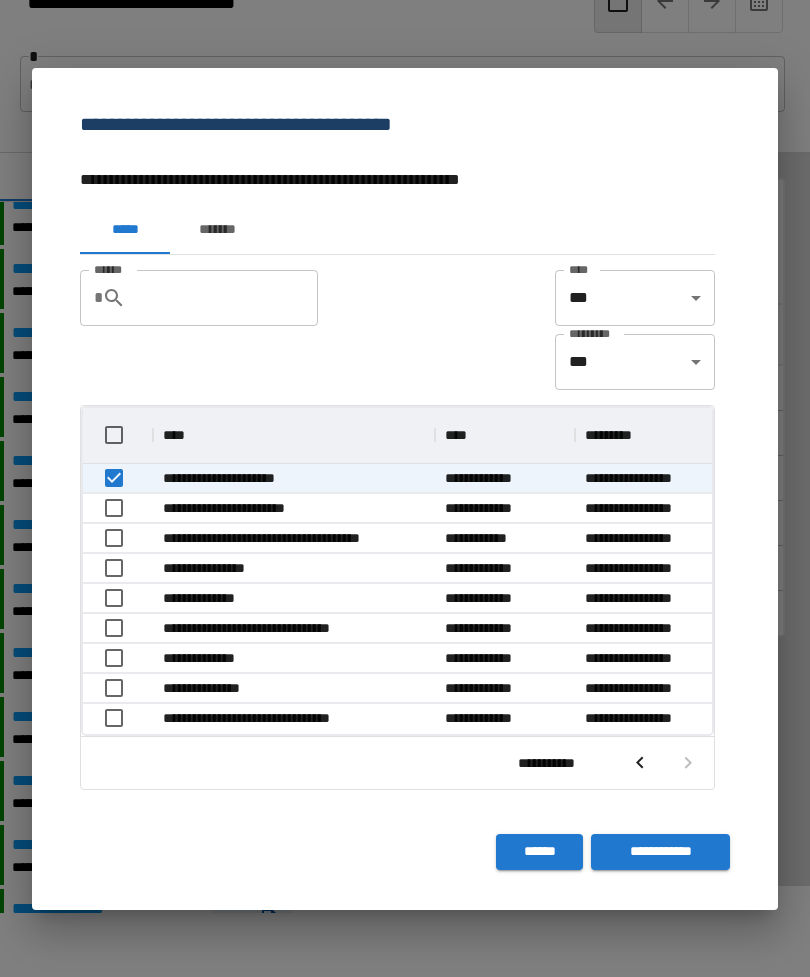 click on "**********" at bounding box center (660, 852) 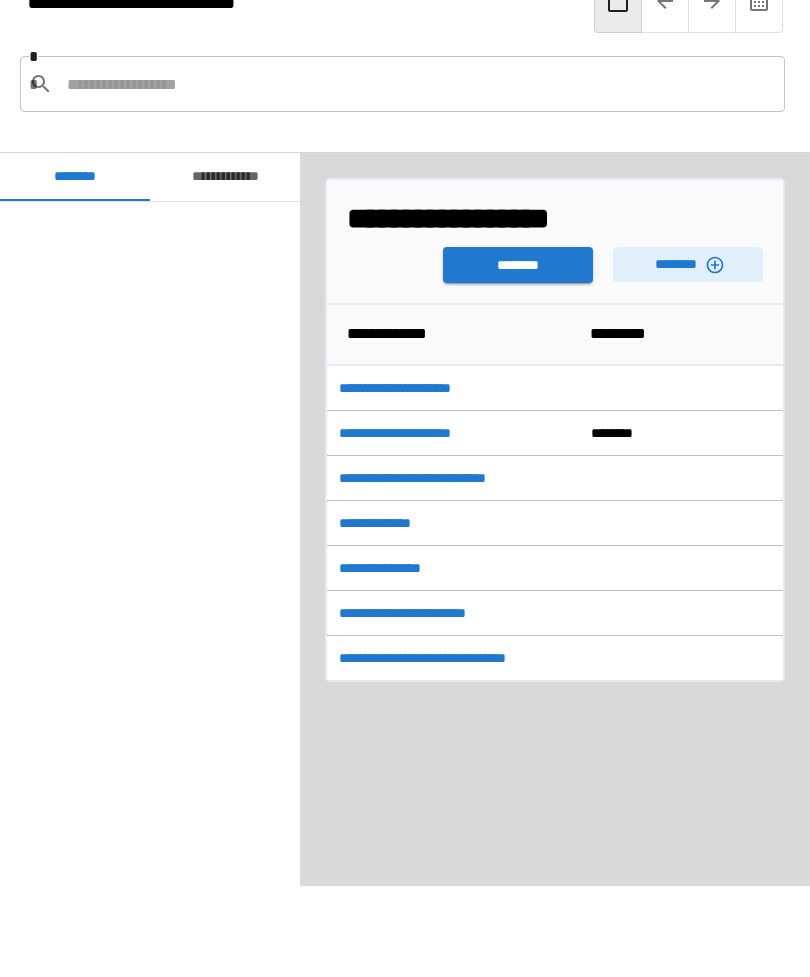 scroll, scrollTop: 797, scrollLeft: 0, axis: vertical 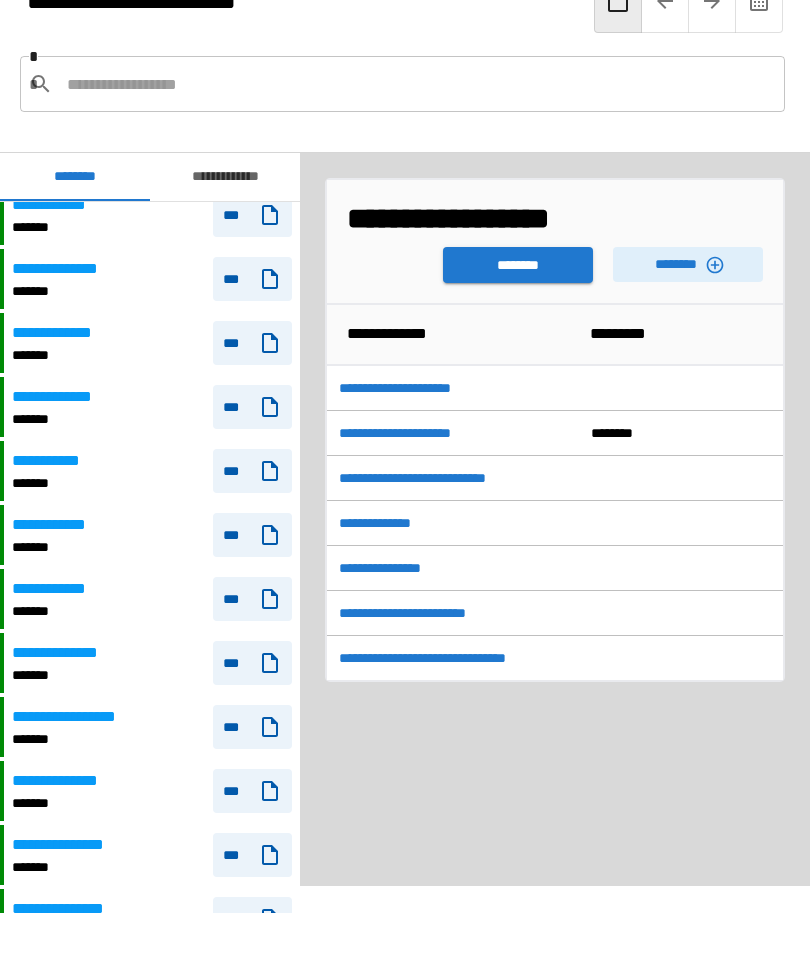 click on "********" at bounding box center (518, 265) 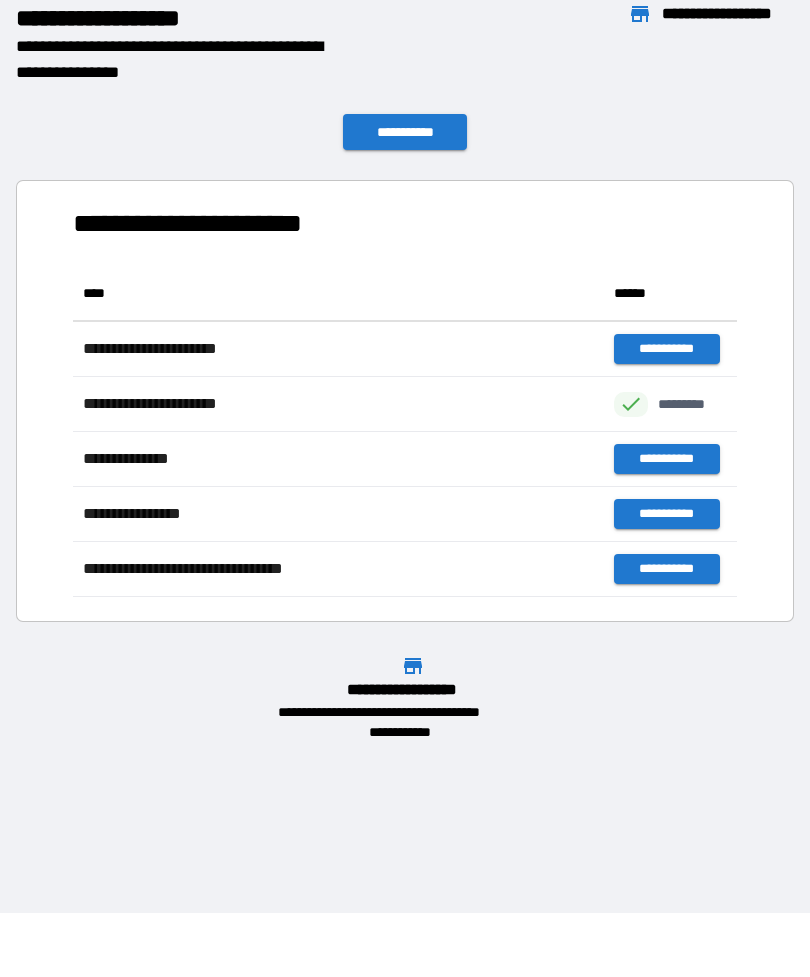 scroll, scrollTop: 1, scrollLeft: 1, axis: both 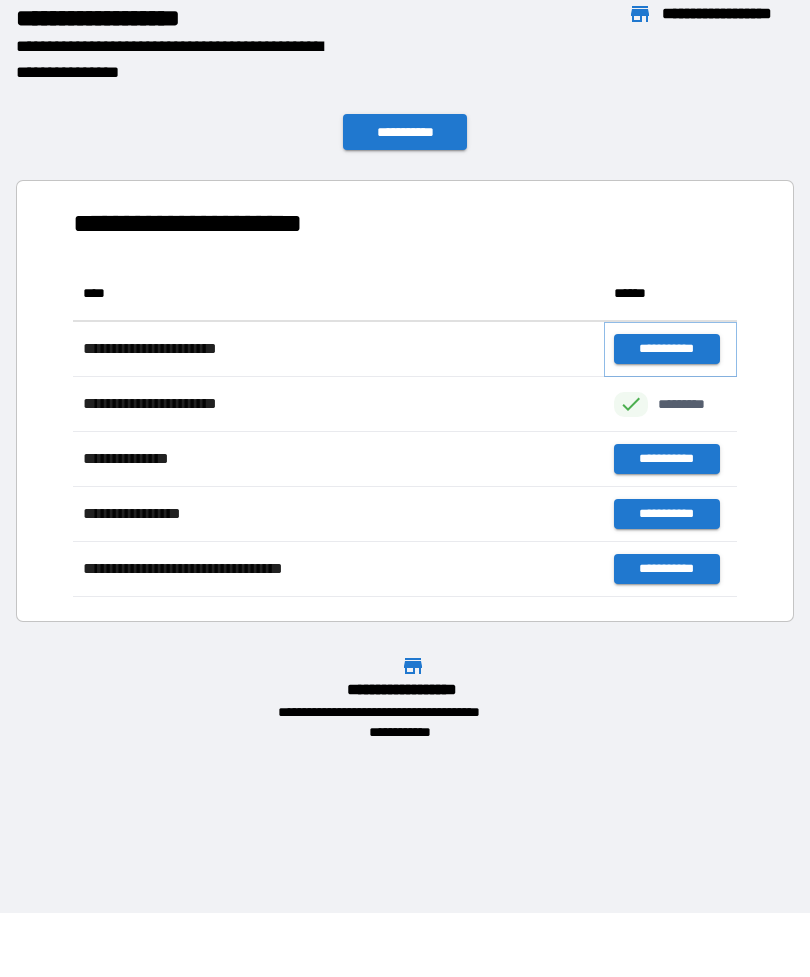 click on "**********" at bounding box center [666, 349] 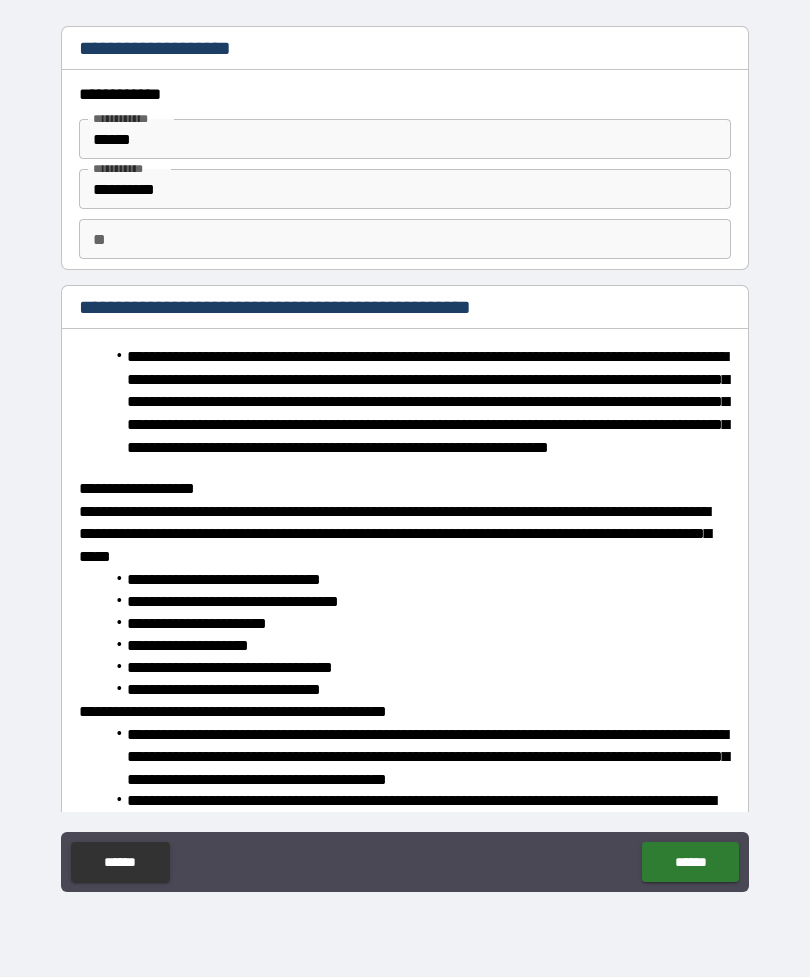 type on "*" 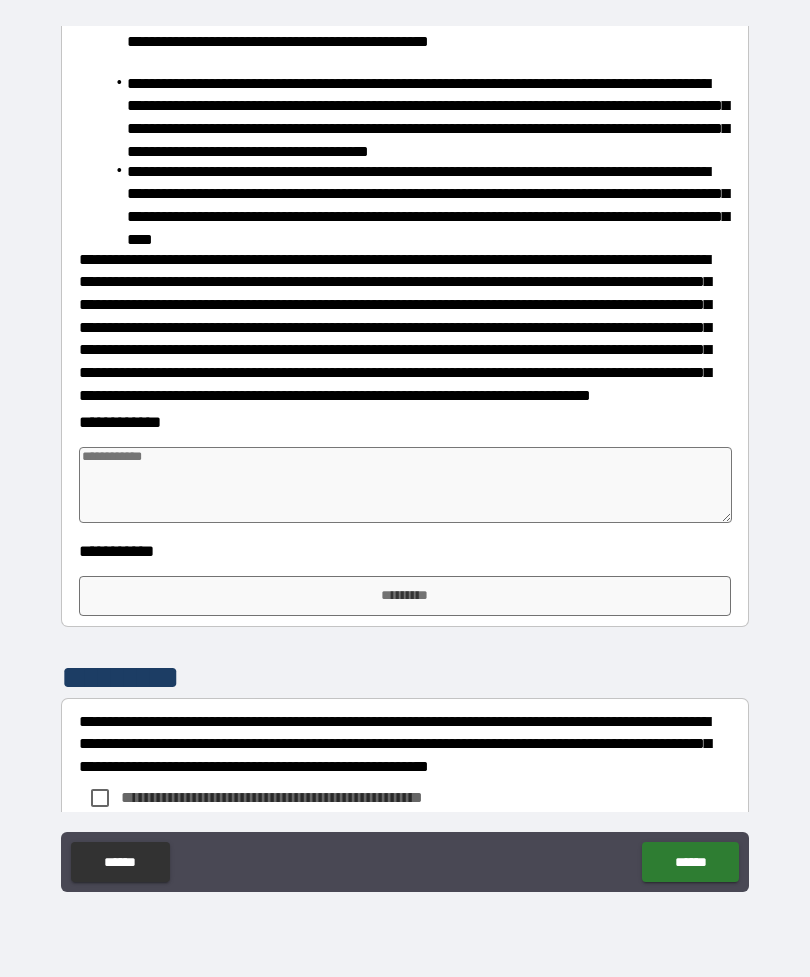 scroll, scrollTop: 1613, scrollLeft: 0, axis: vertical 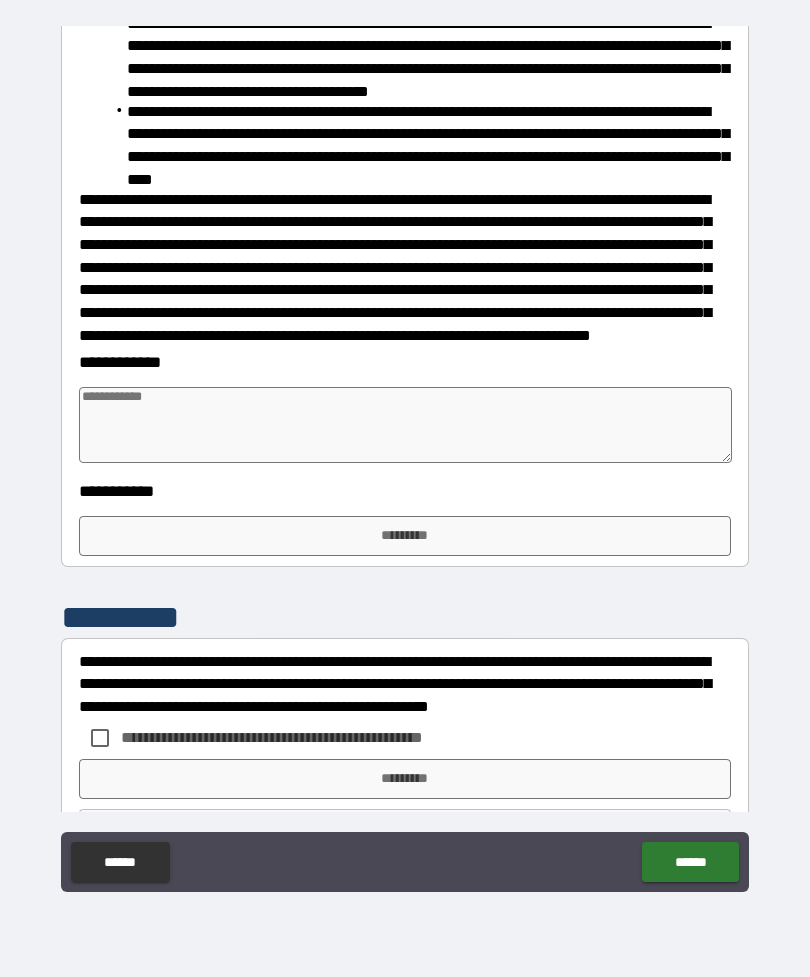 click at bounding box center [405, 425] 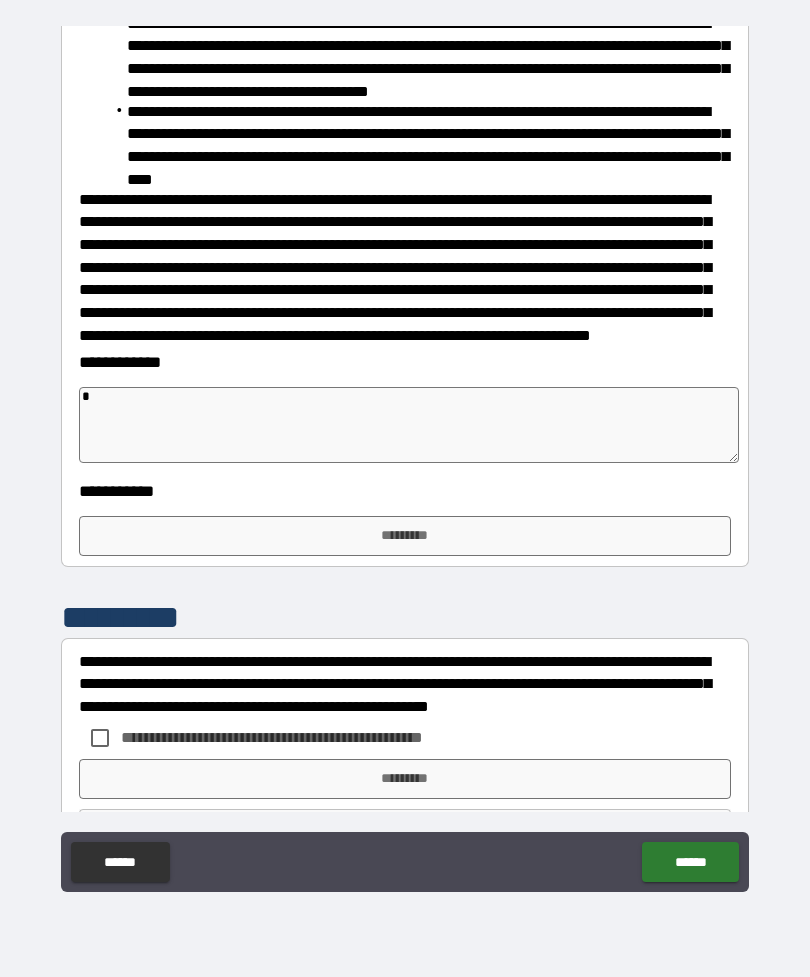 type on "*" 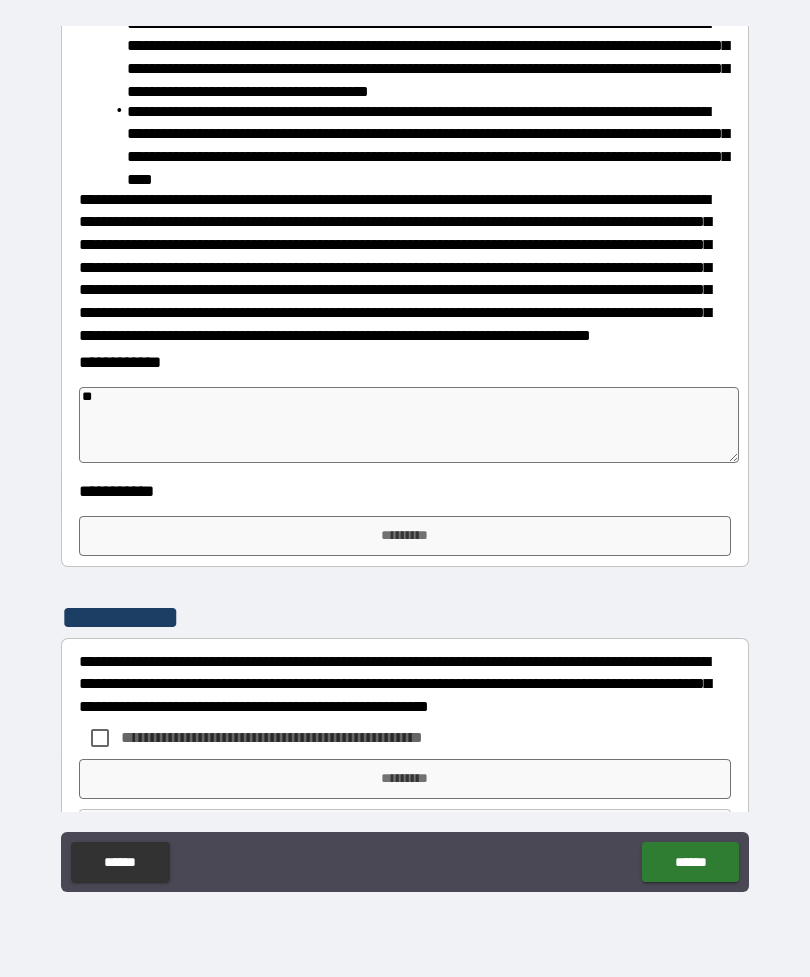 type on "*" 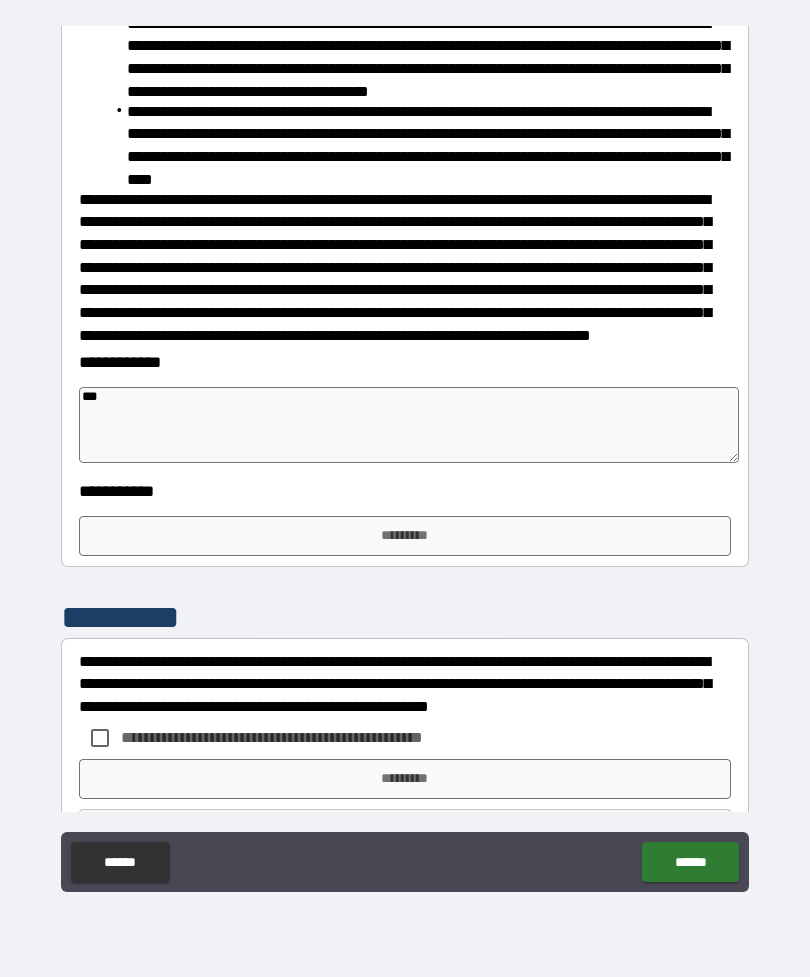 type on "*" 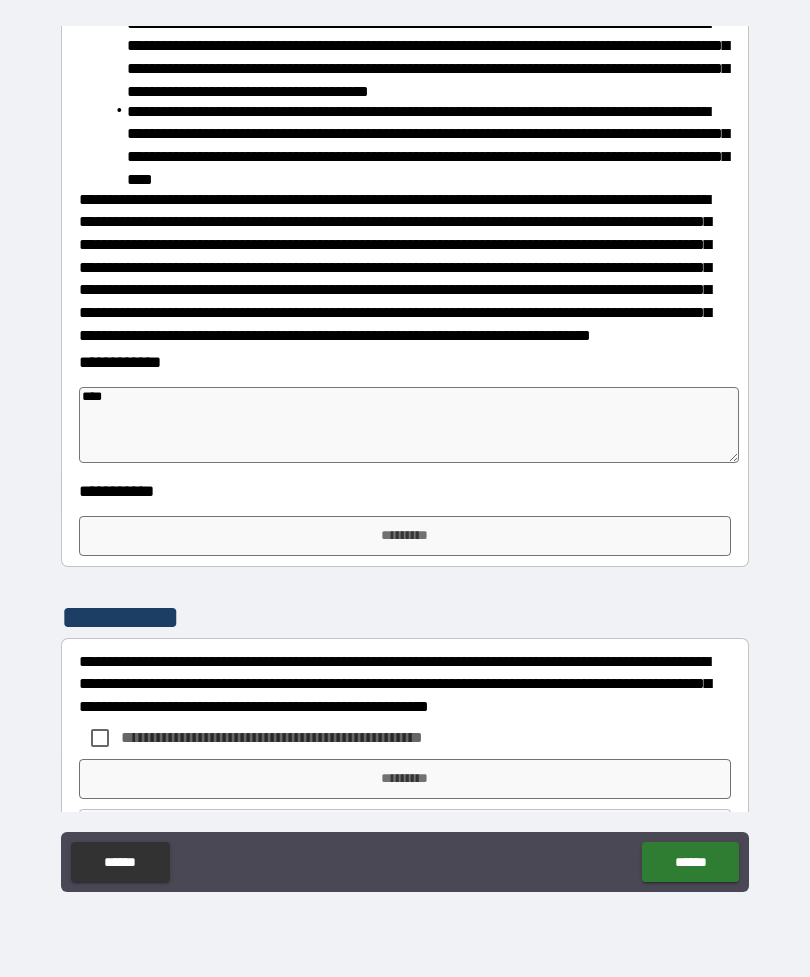 type on "*" 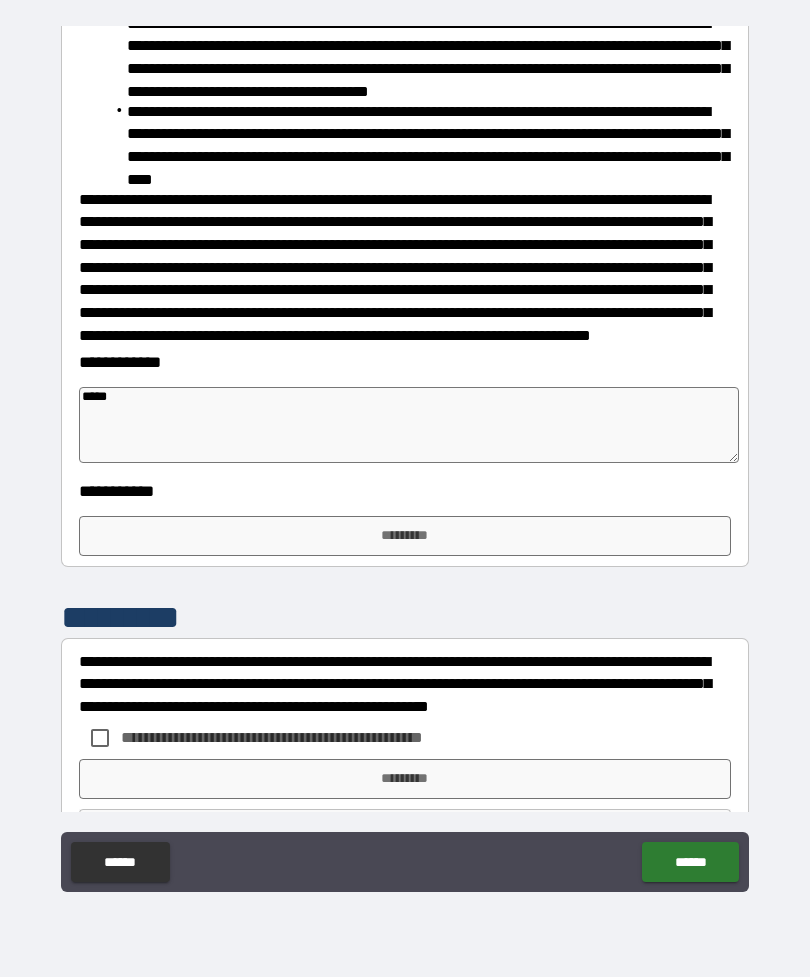 type on "*" 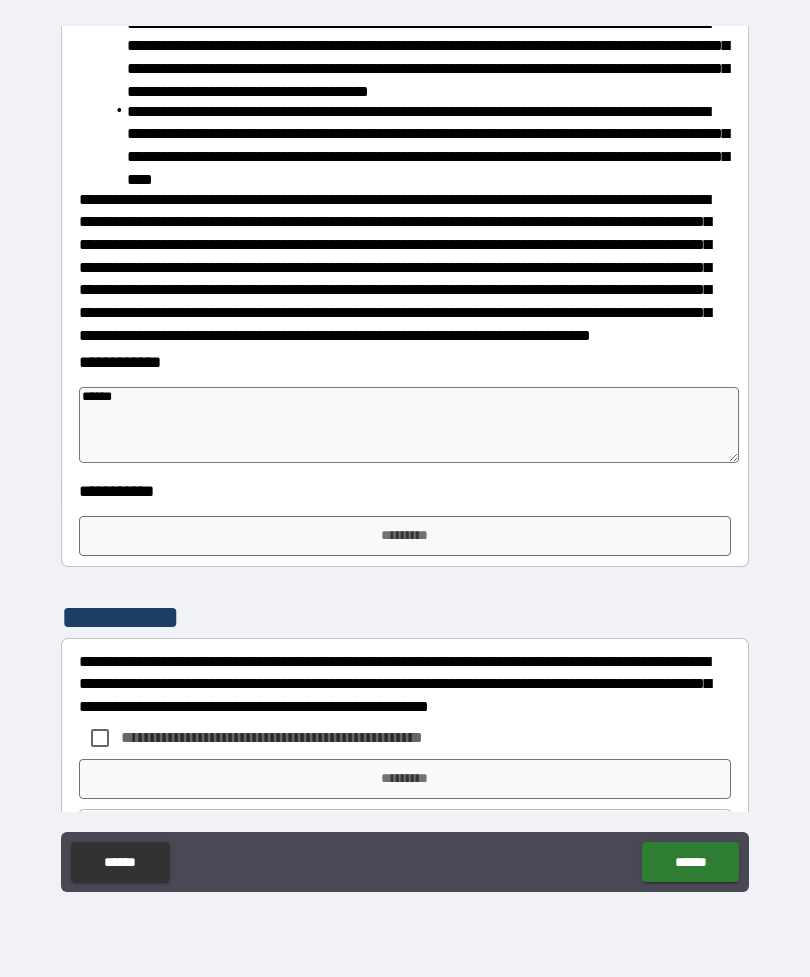 type on "******" 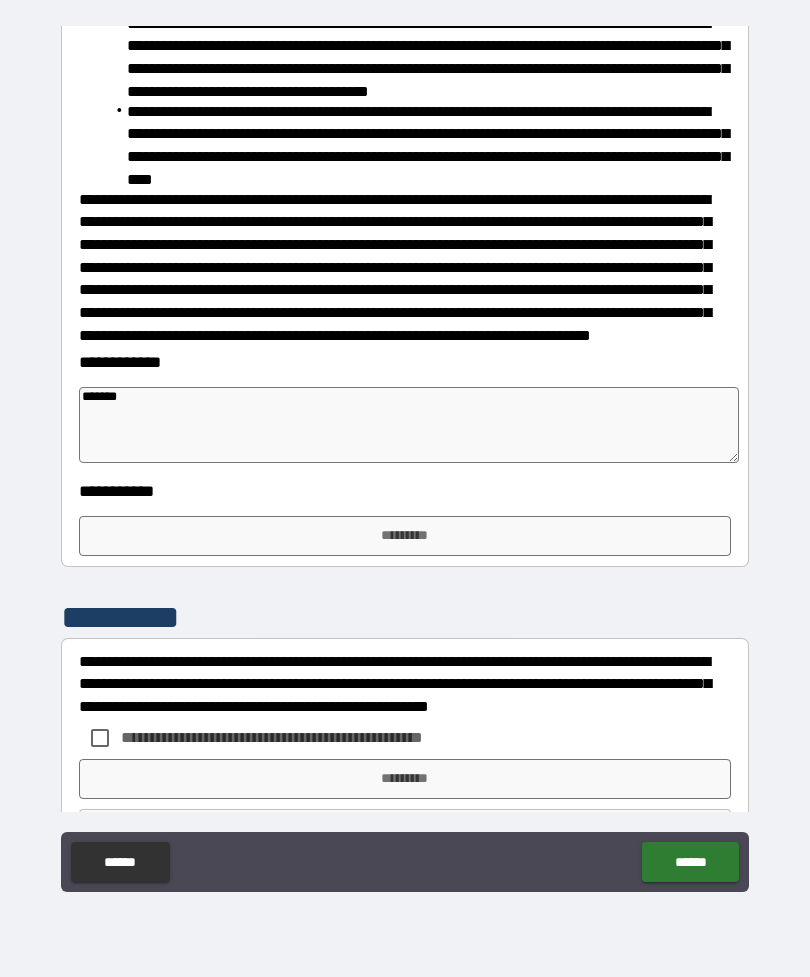 type on "*" 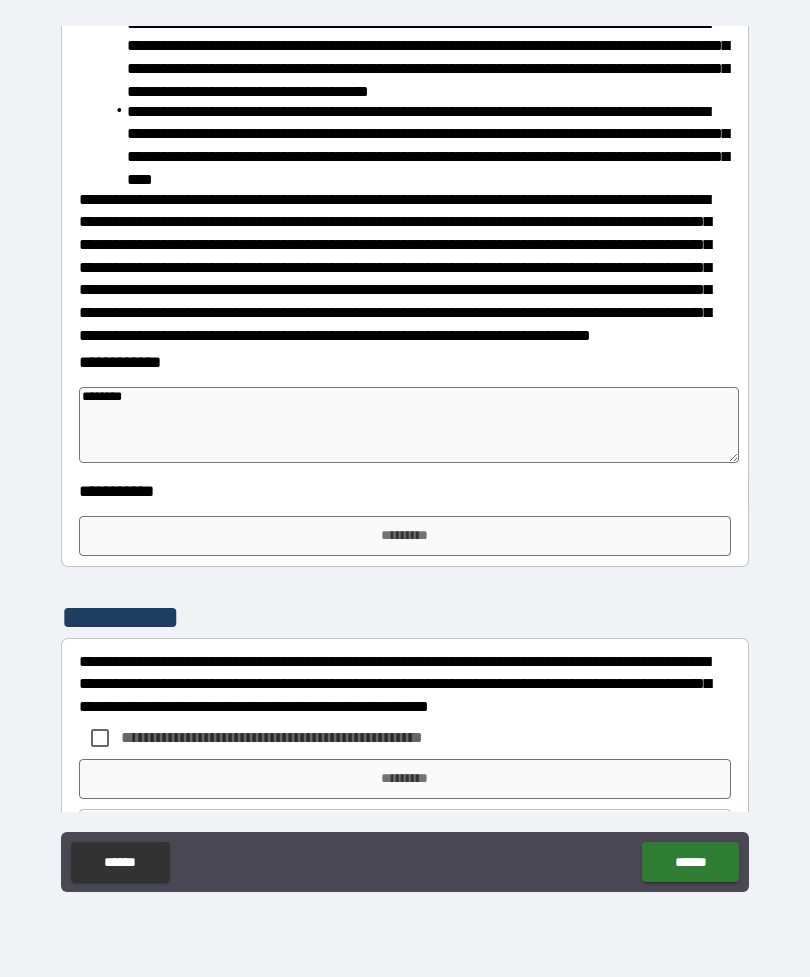type on "*" 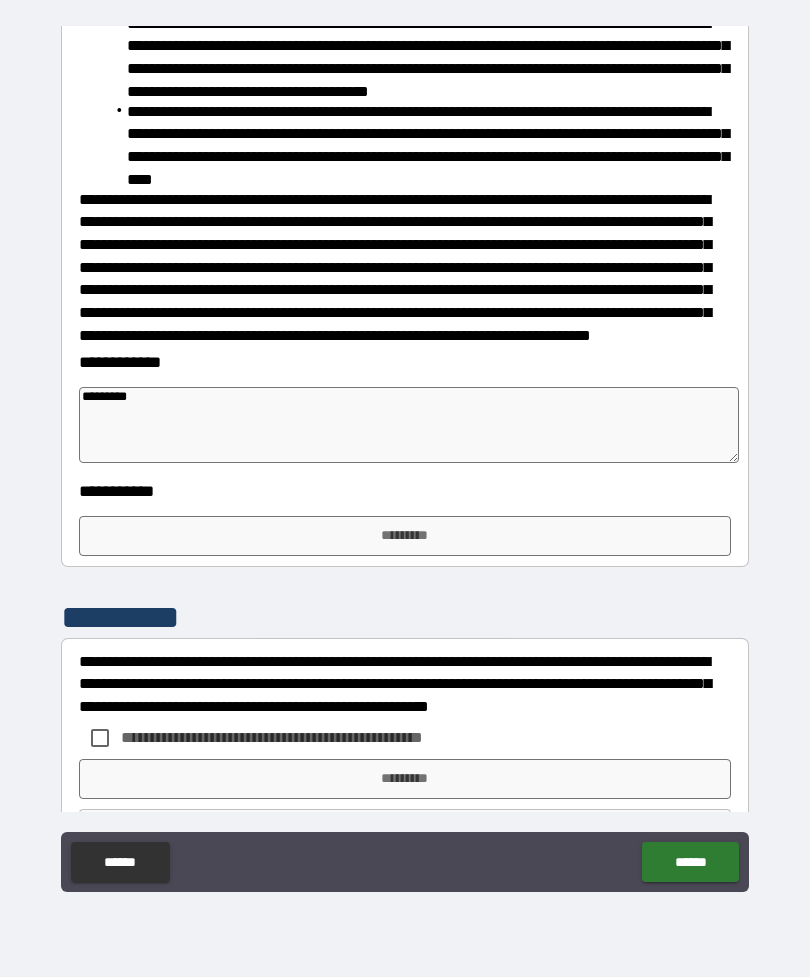 type on "*" 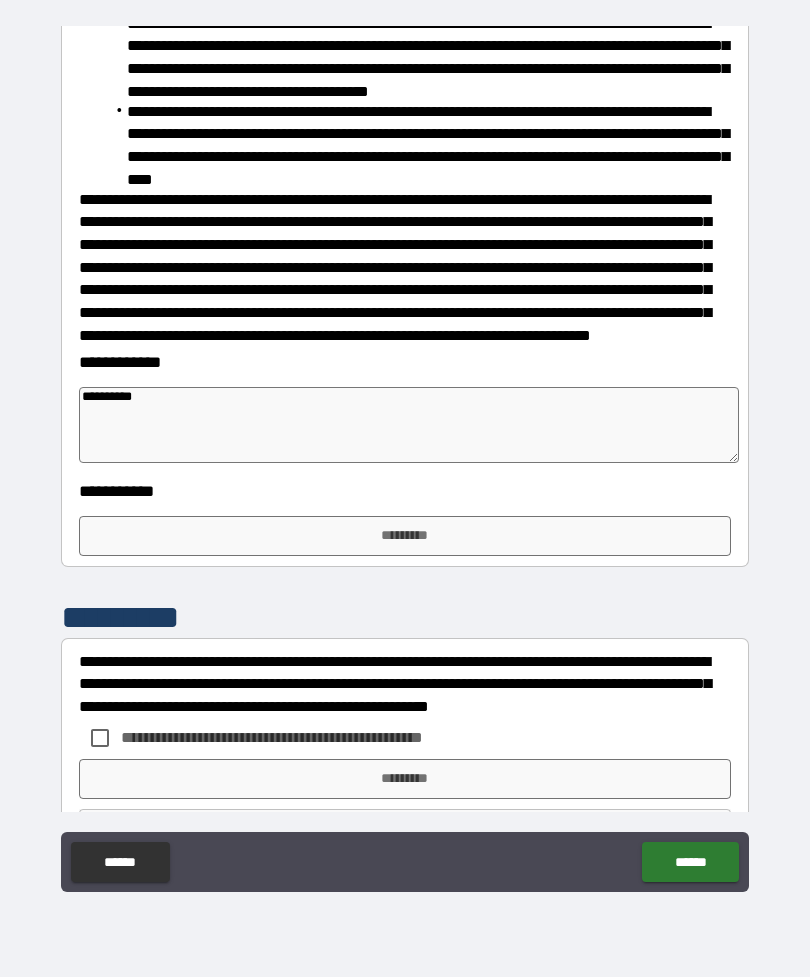 type on "*" 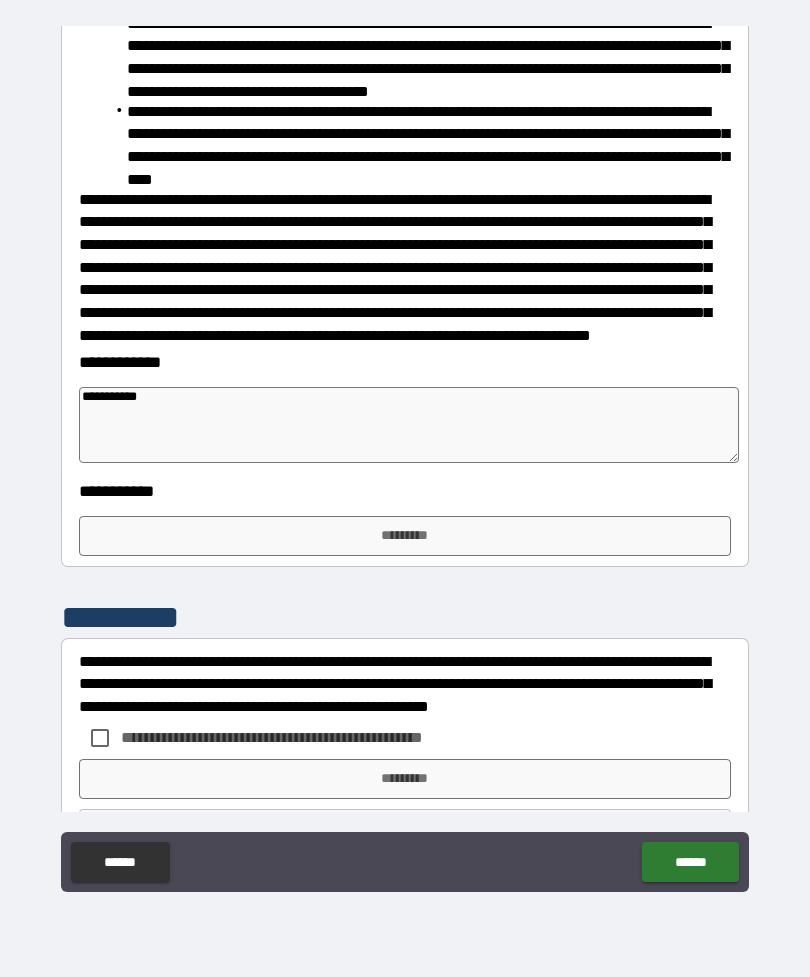 type on "*" 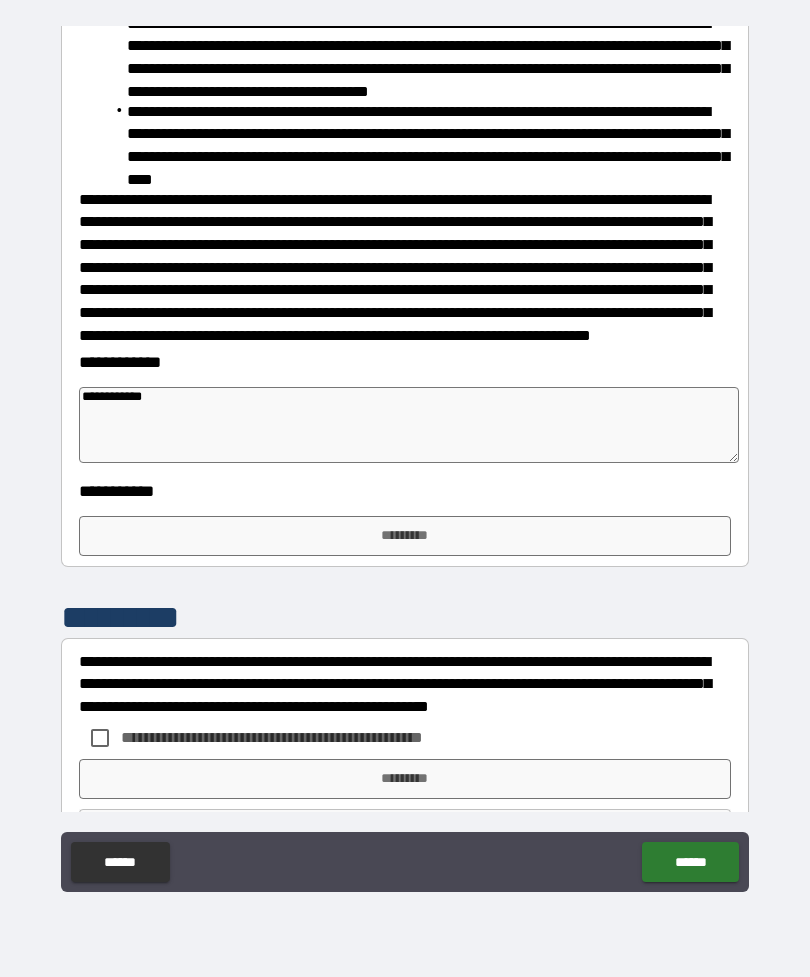 type on "*" 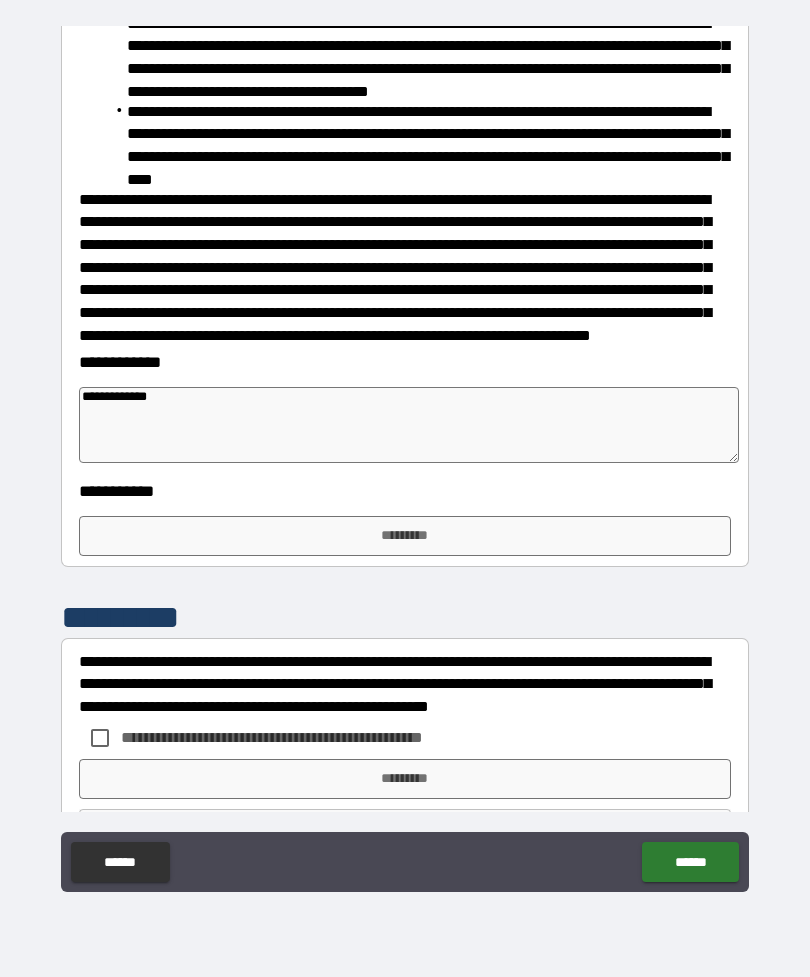 type on "**********" 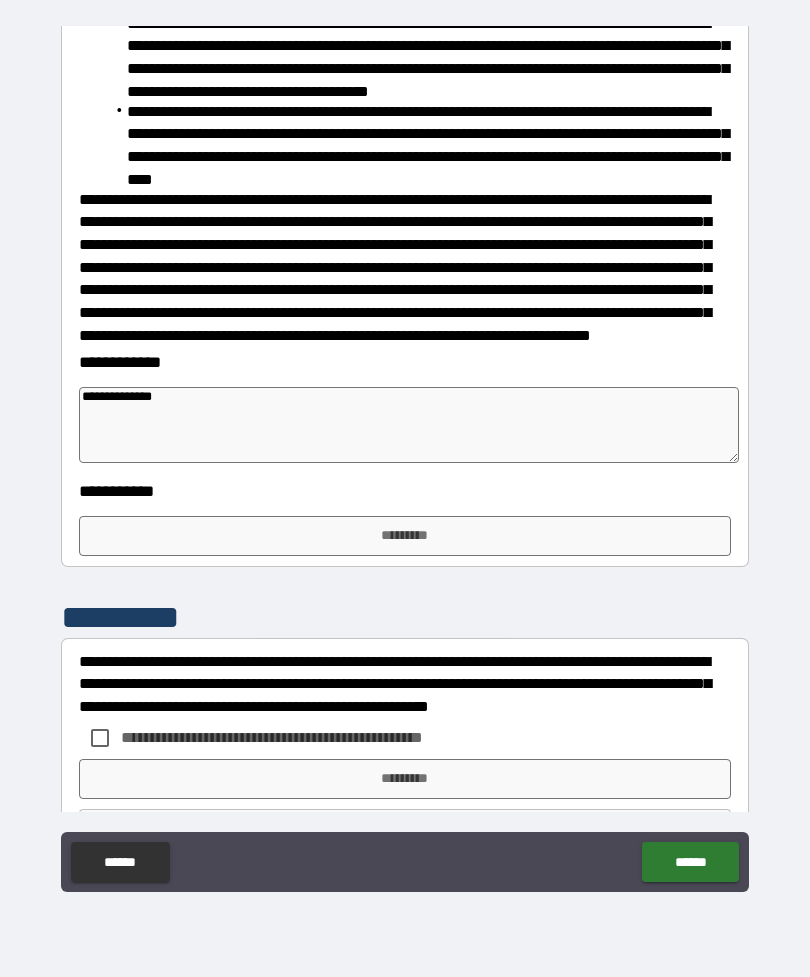 type on "*" 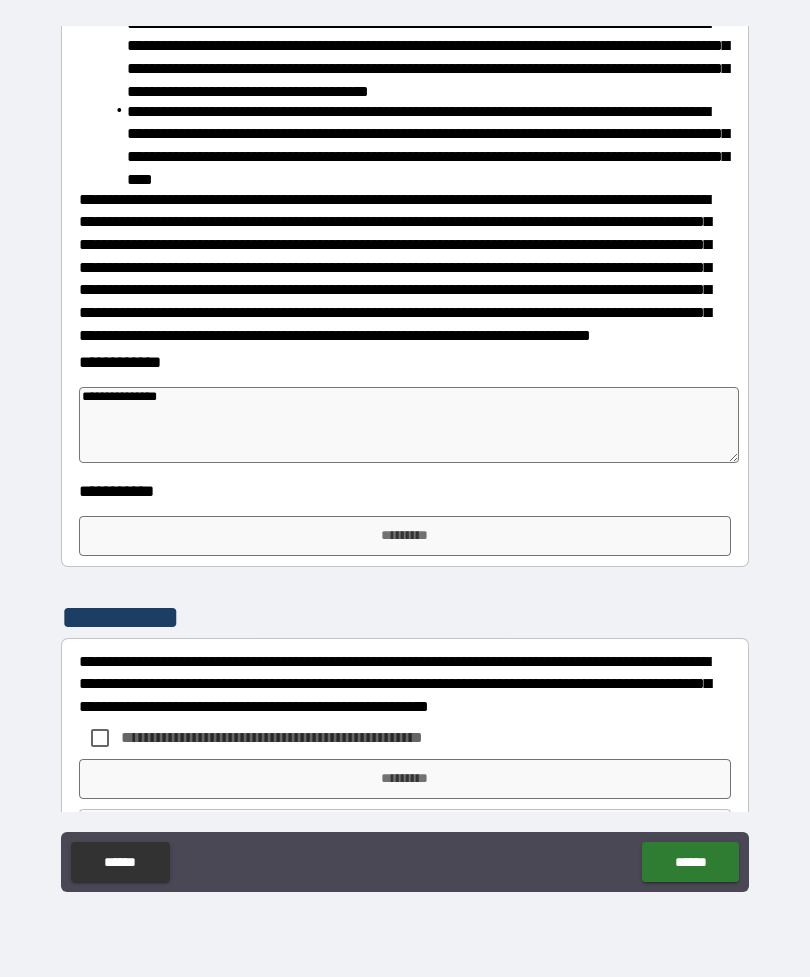 type on "*" 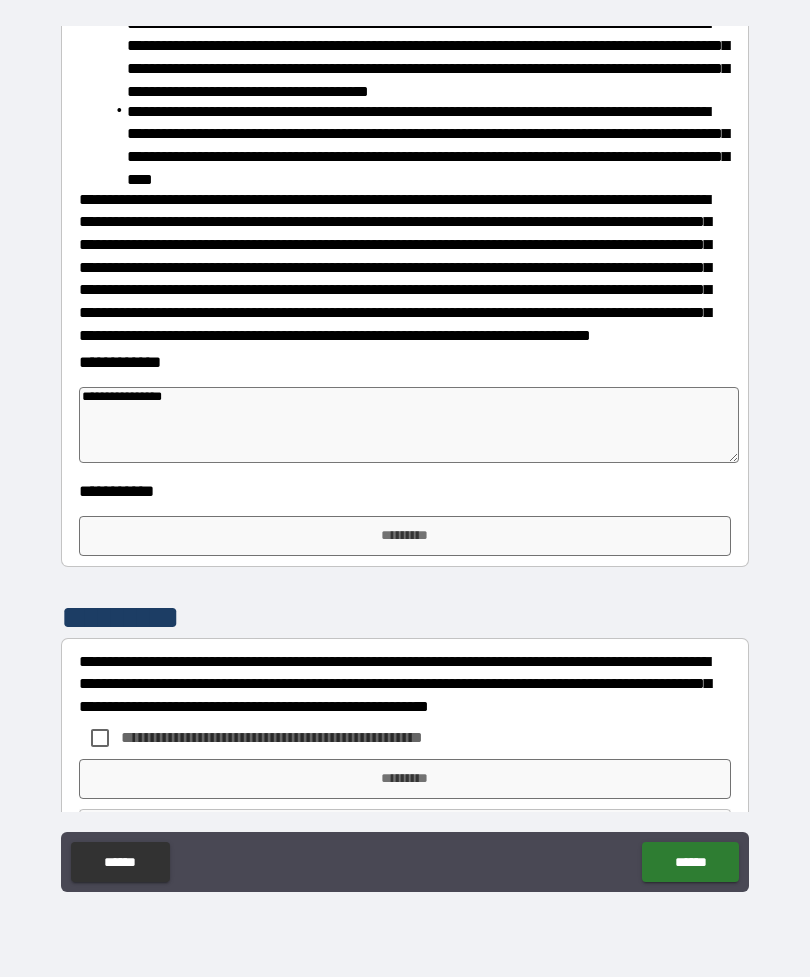 type on "*" 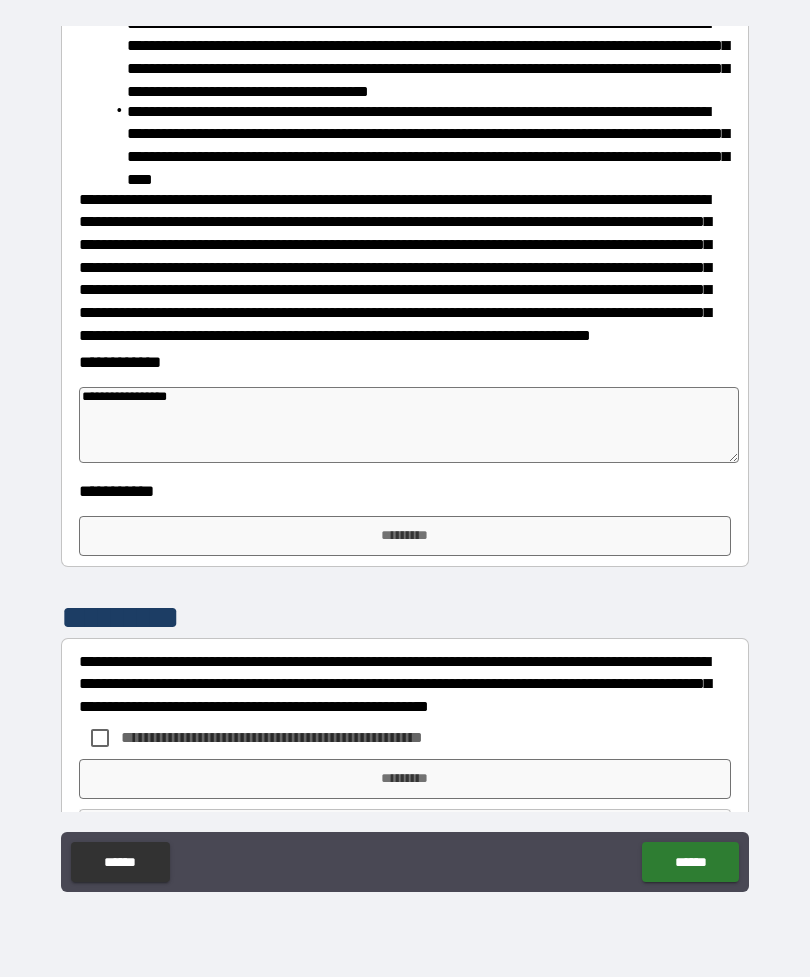 type on "*" 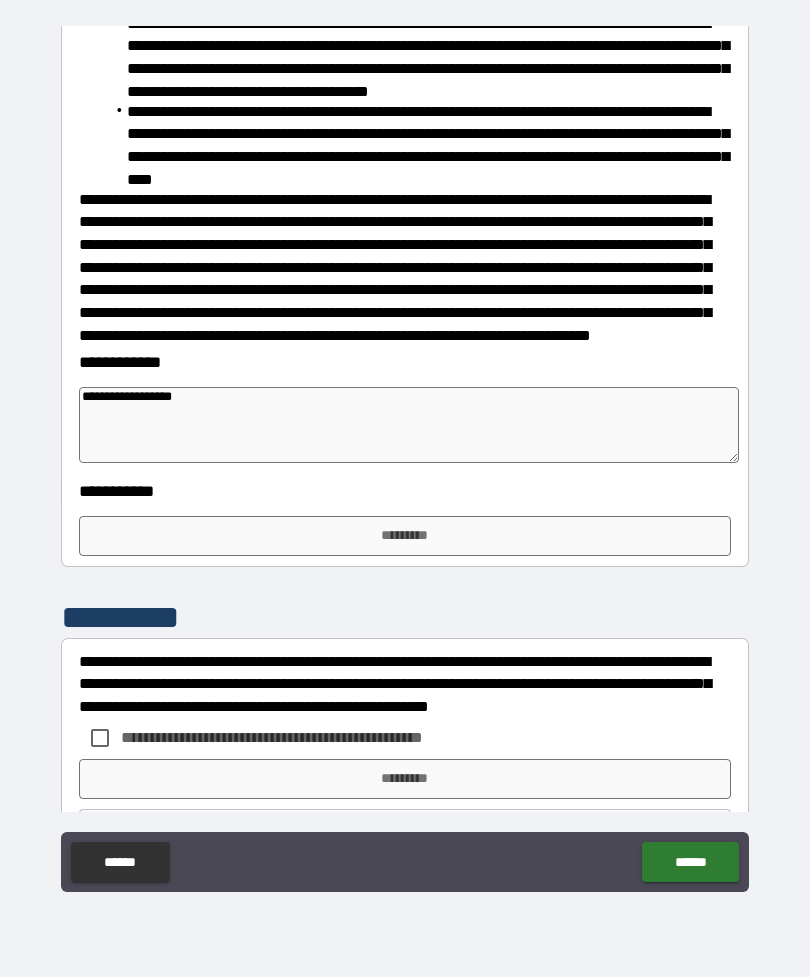 type on "*" 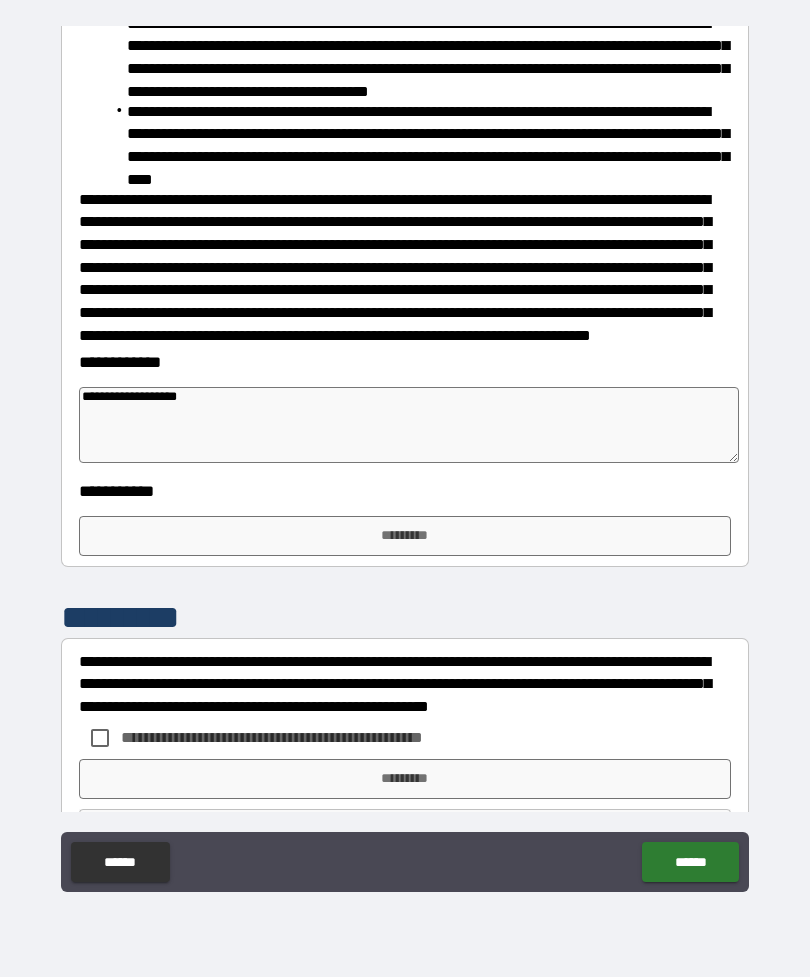 type on "*" 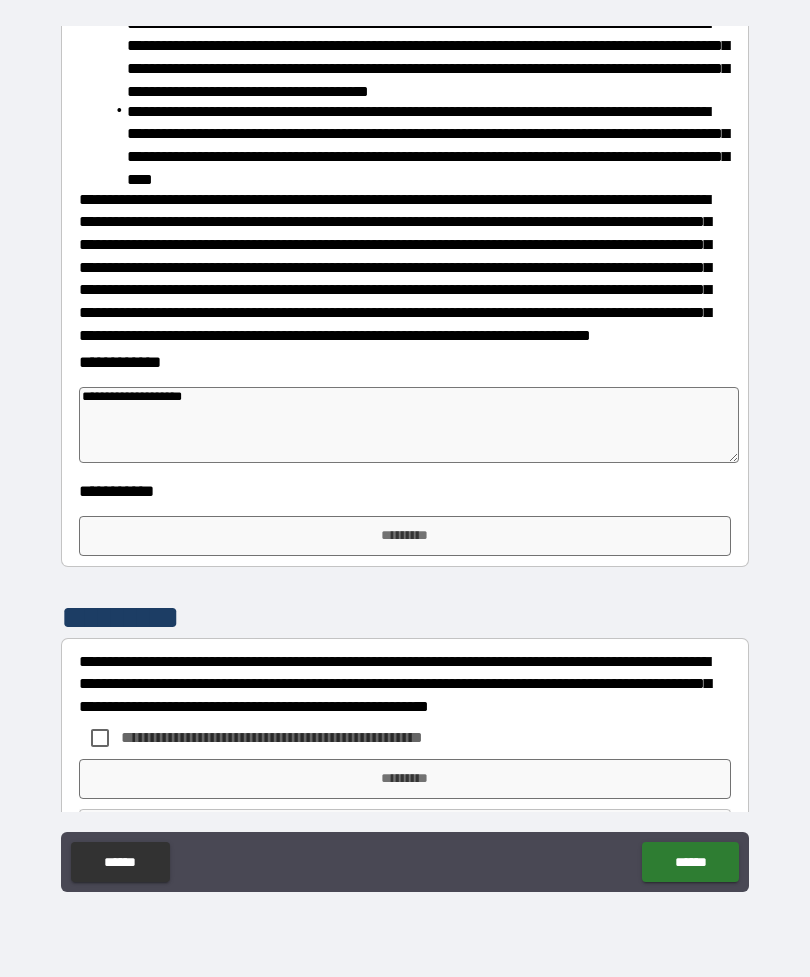 type on "*" 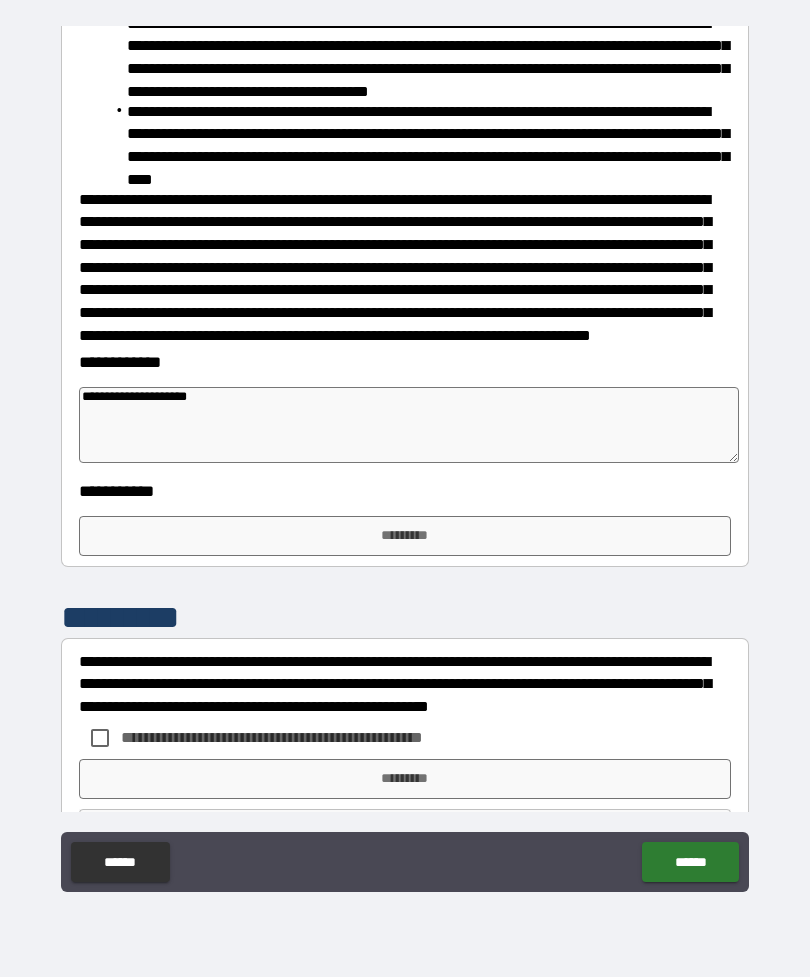 type on "**********" 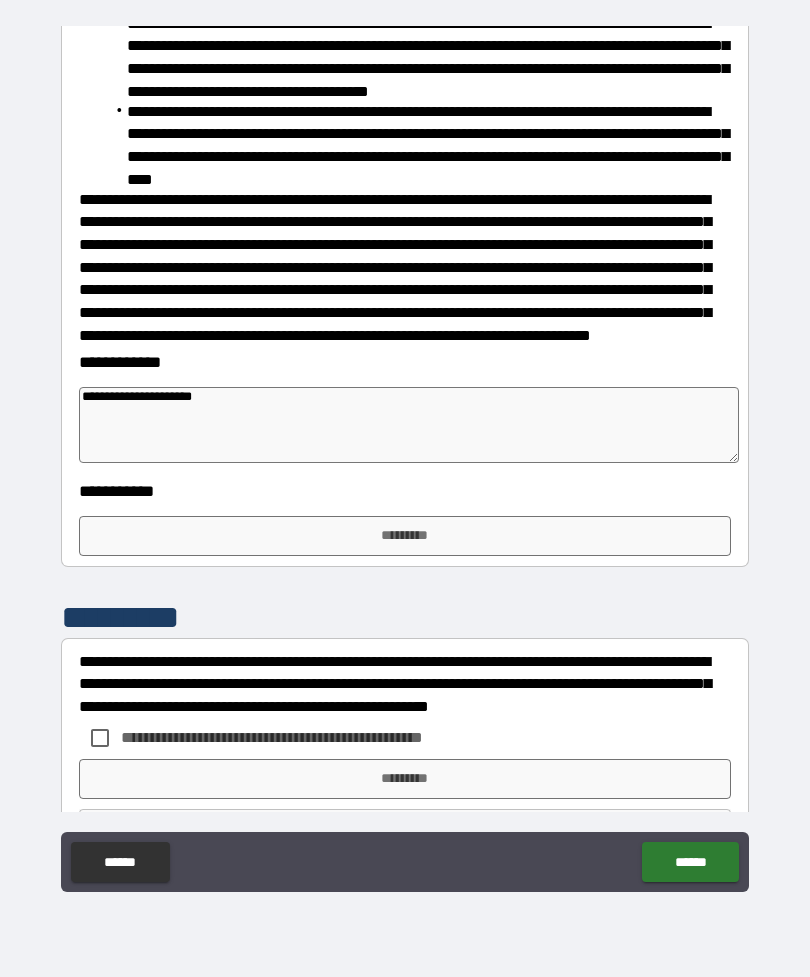 type on "*" 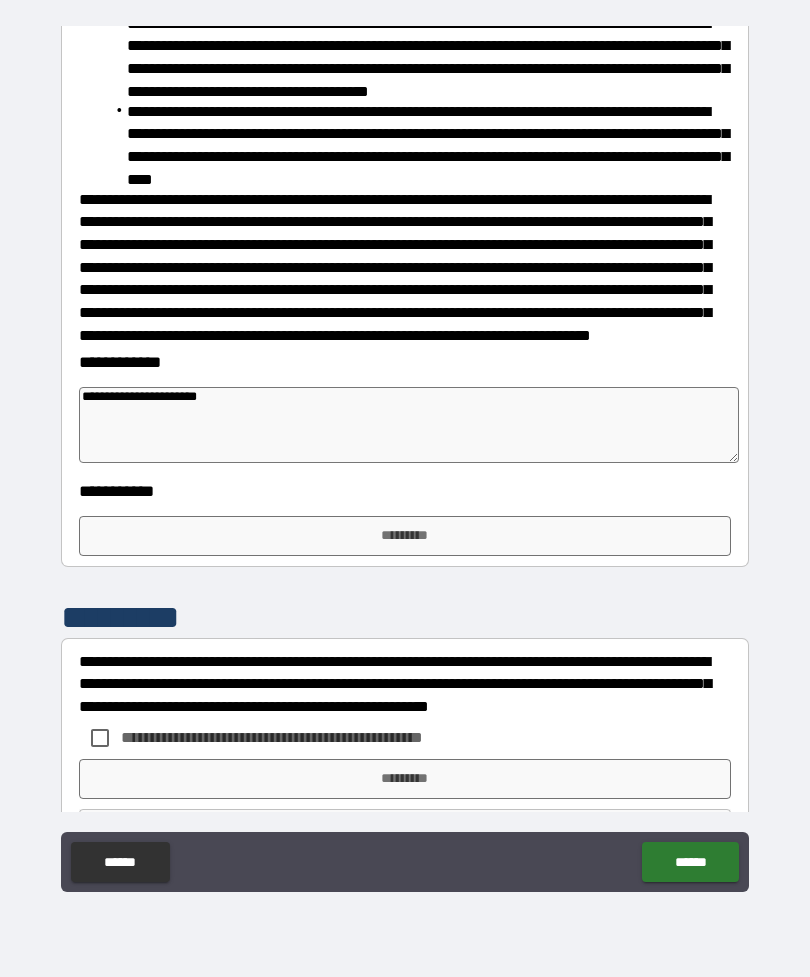 type on "*" 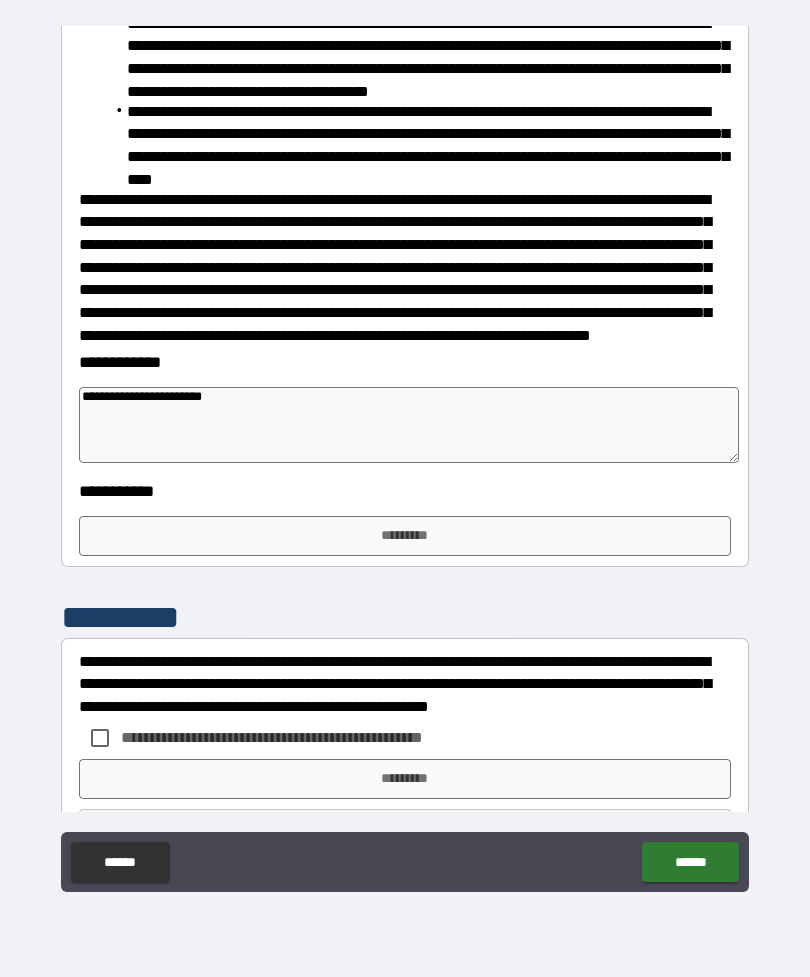 type on "*" 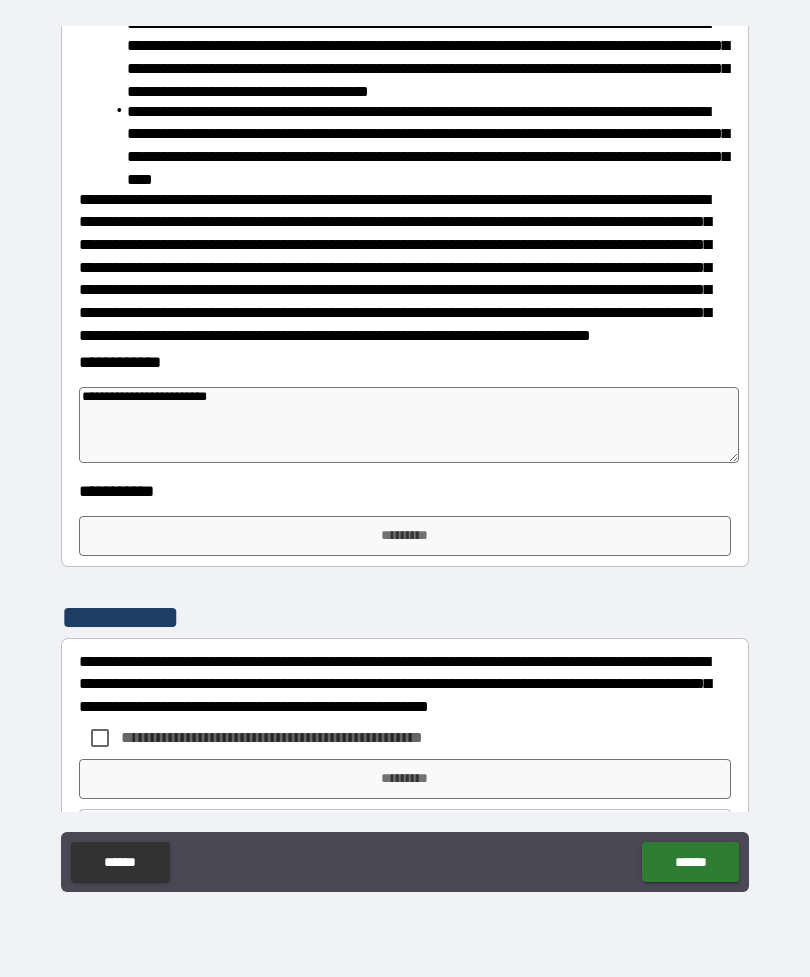 type on "*" 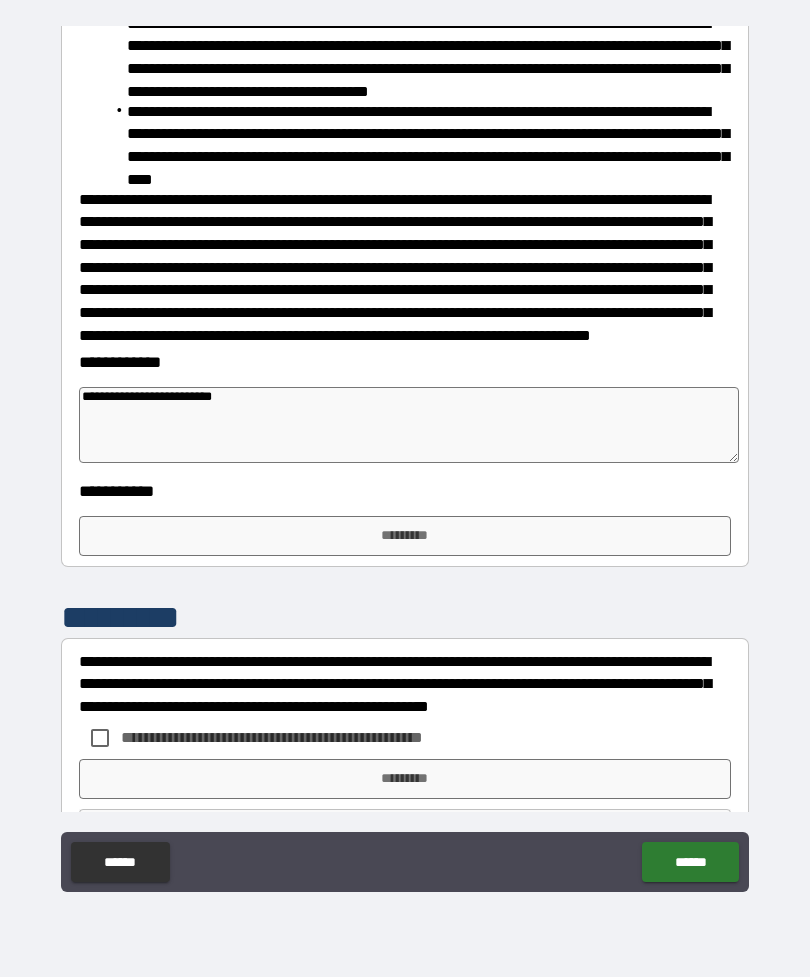 type on "*" 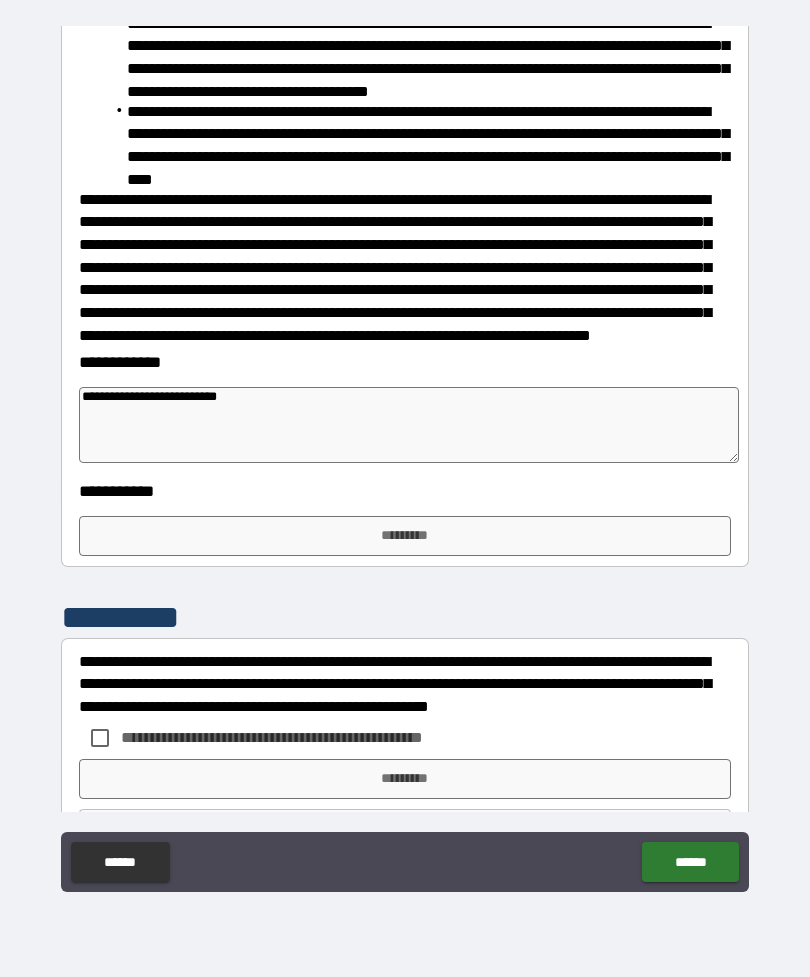 type on "**********" 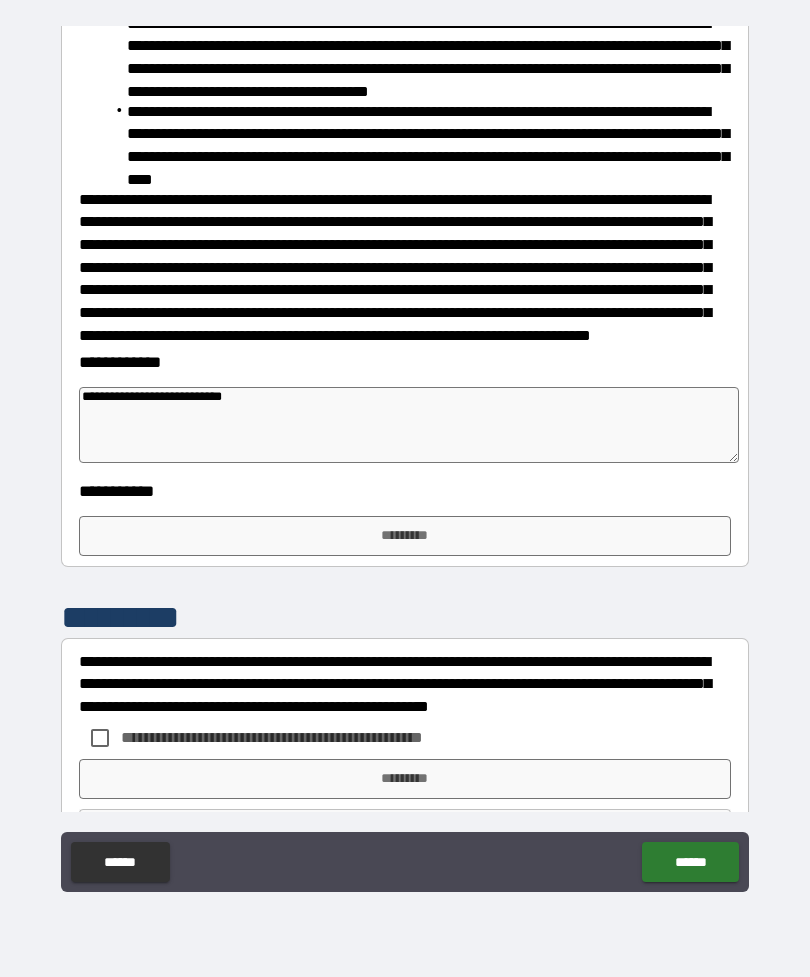 type on "**********" 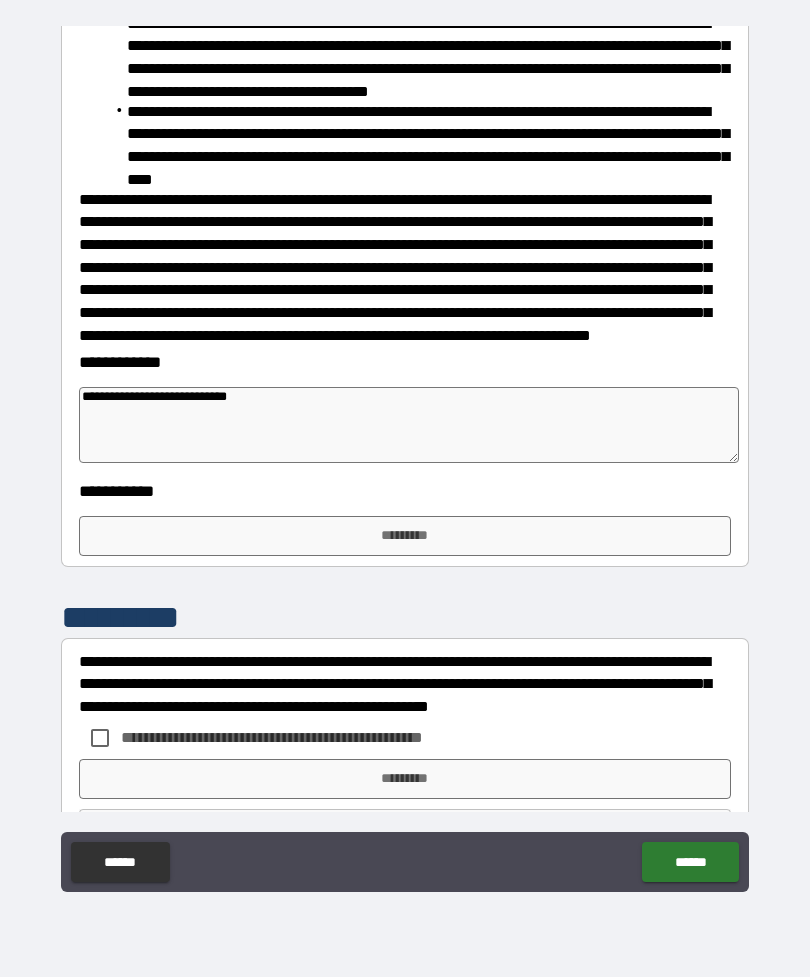 type on "*" 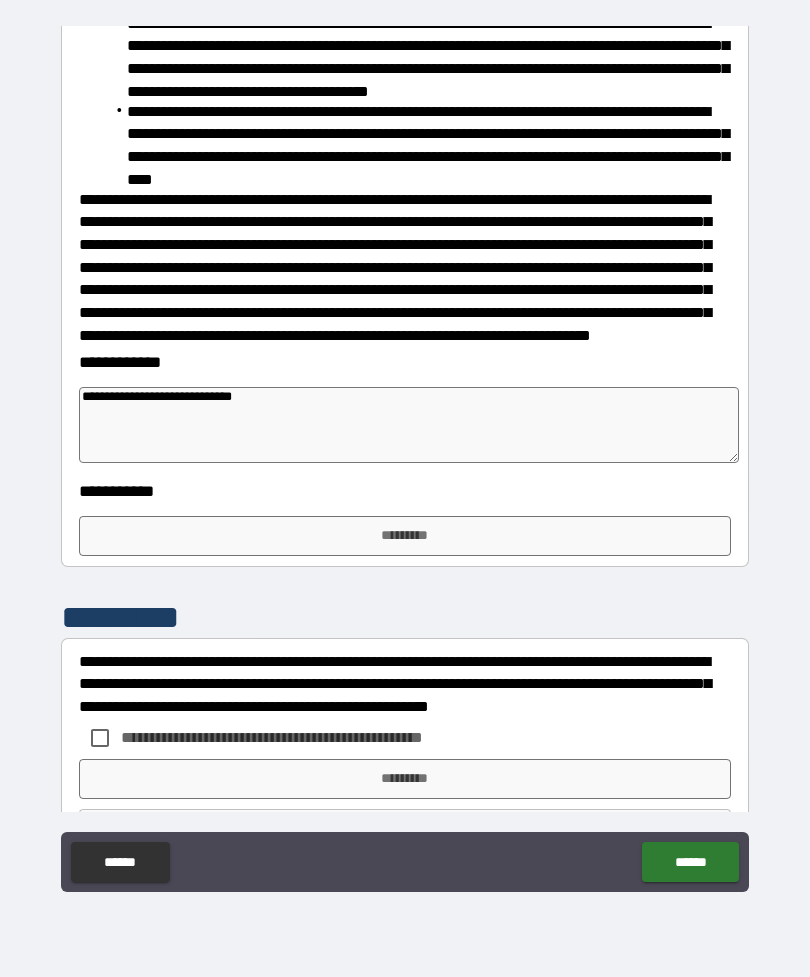 type on "*" 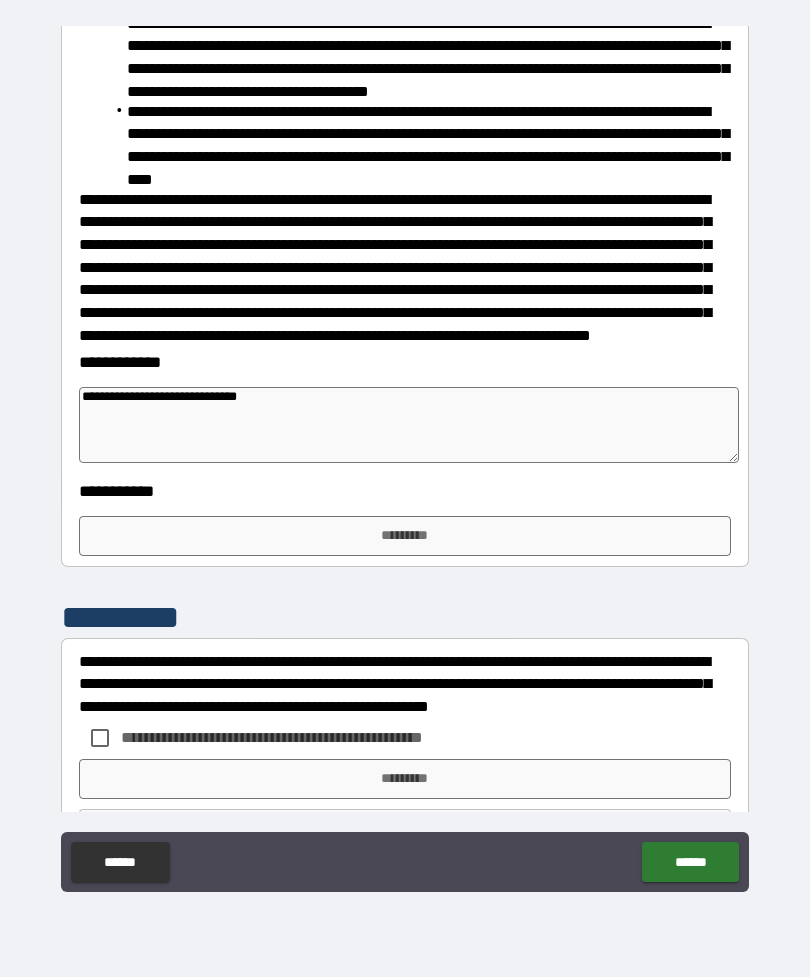 type on "*" 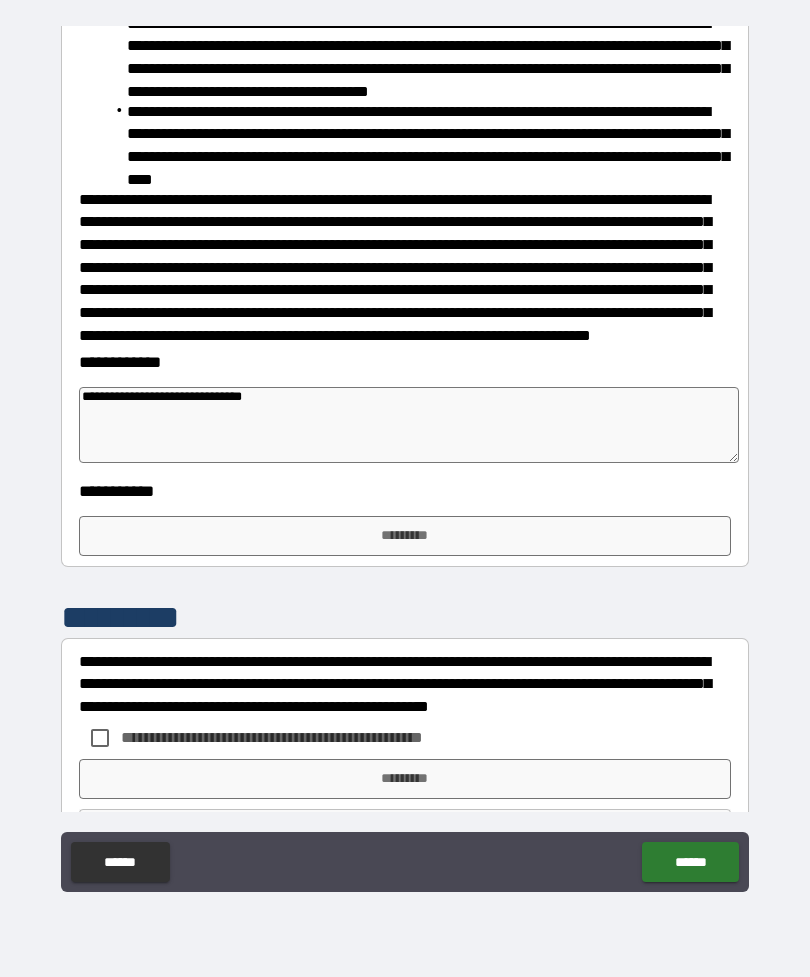 type on "*" 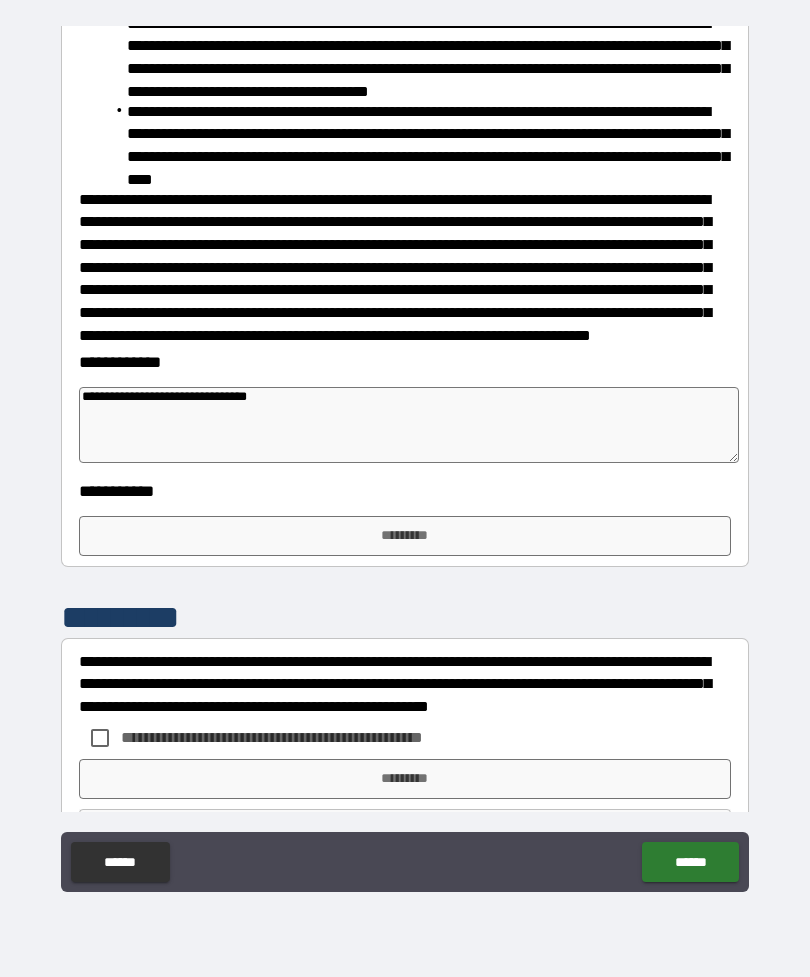 type on "*" 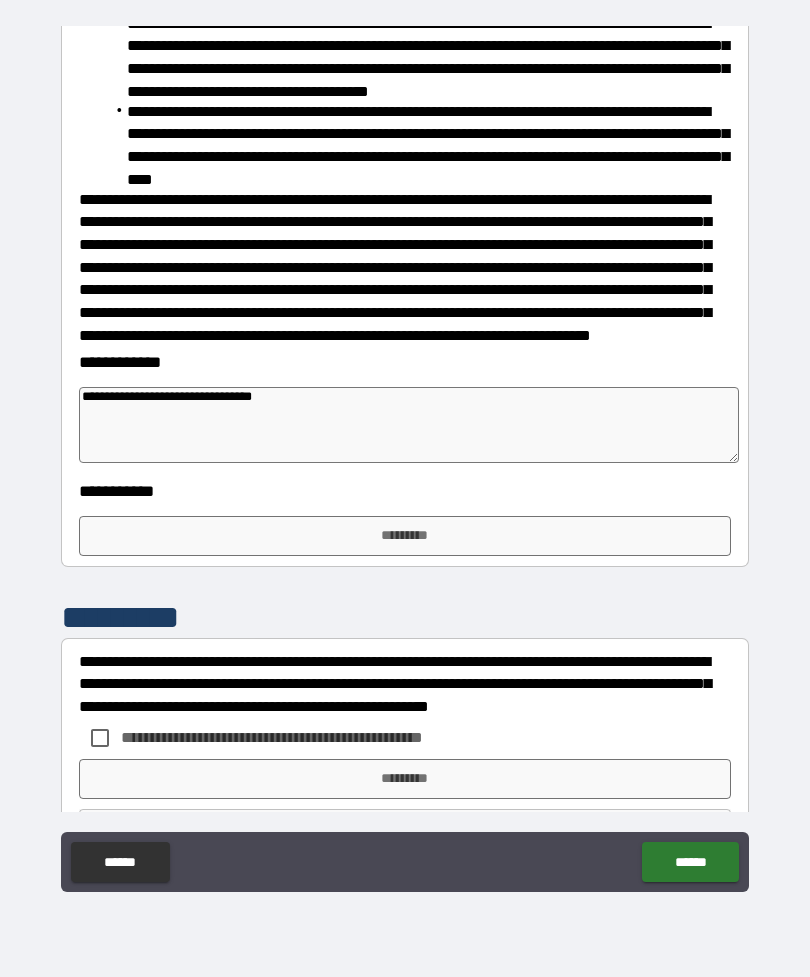 type on "*" 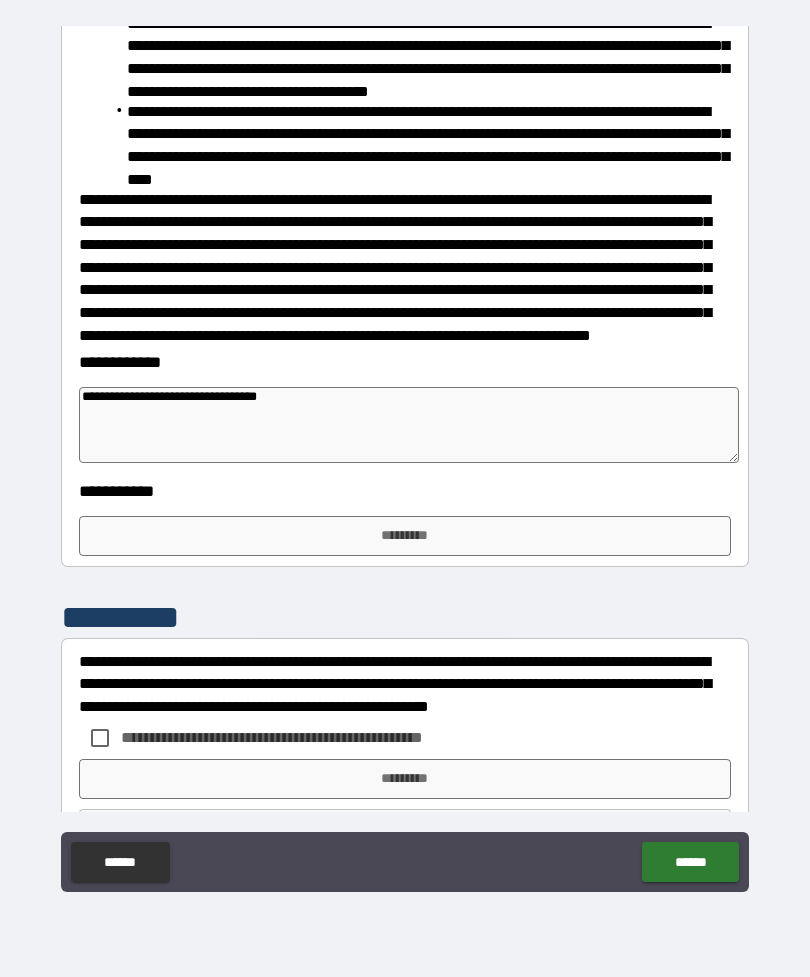 type on "*" 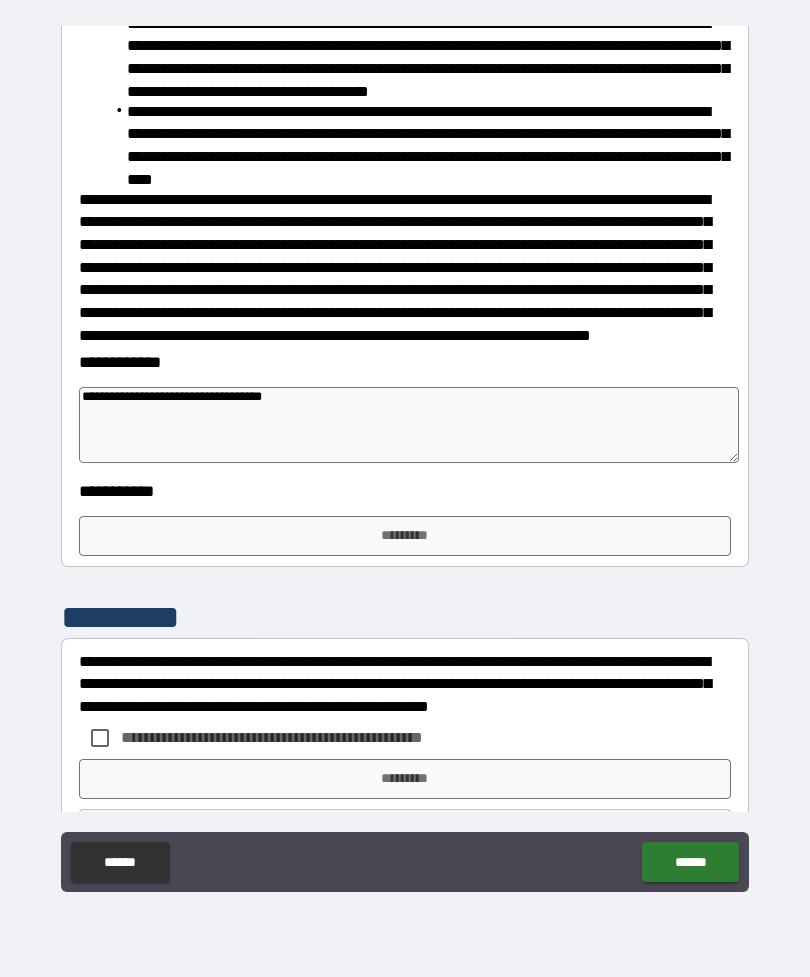 type on "**********" 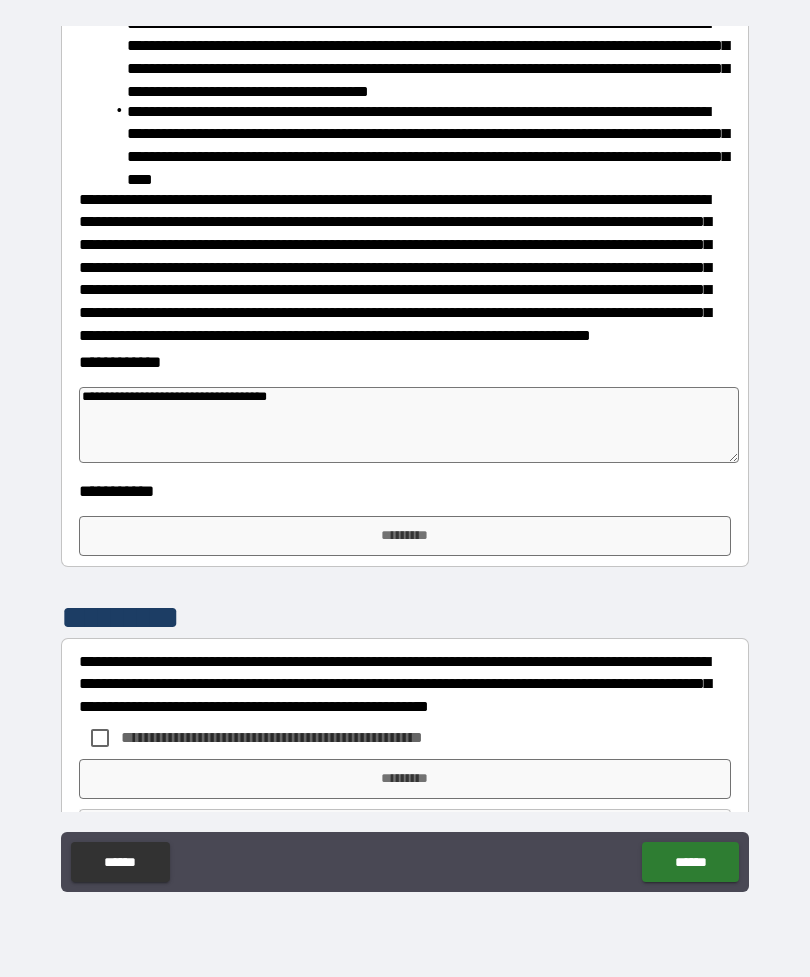 type on "*" 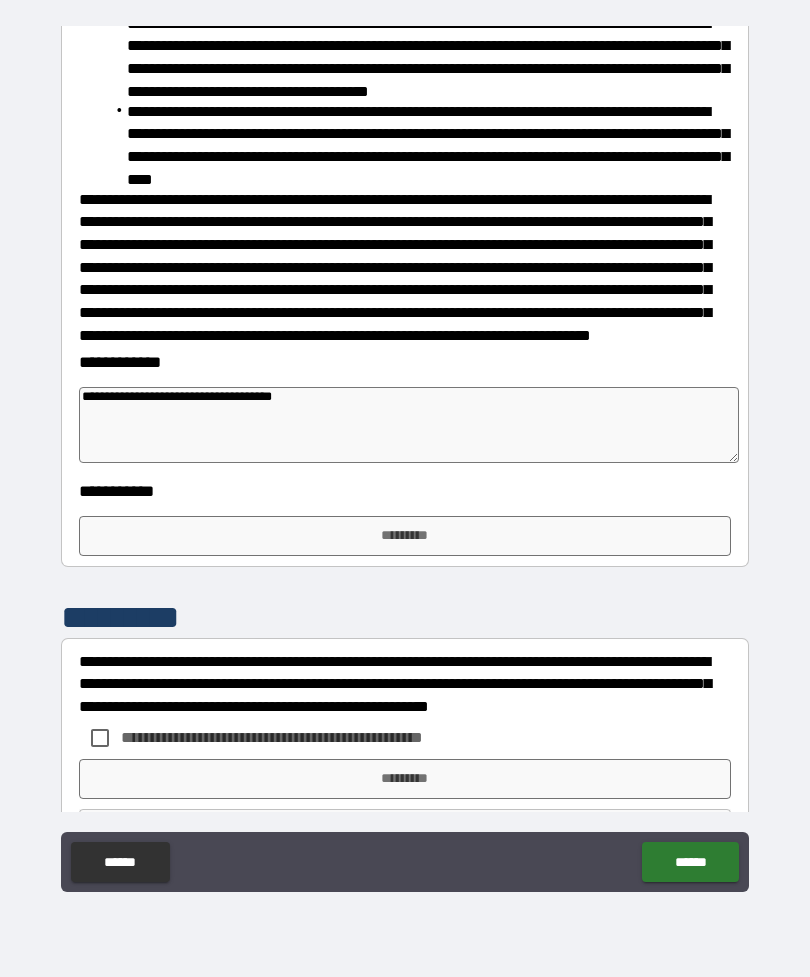 type on "*" 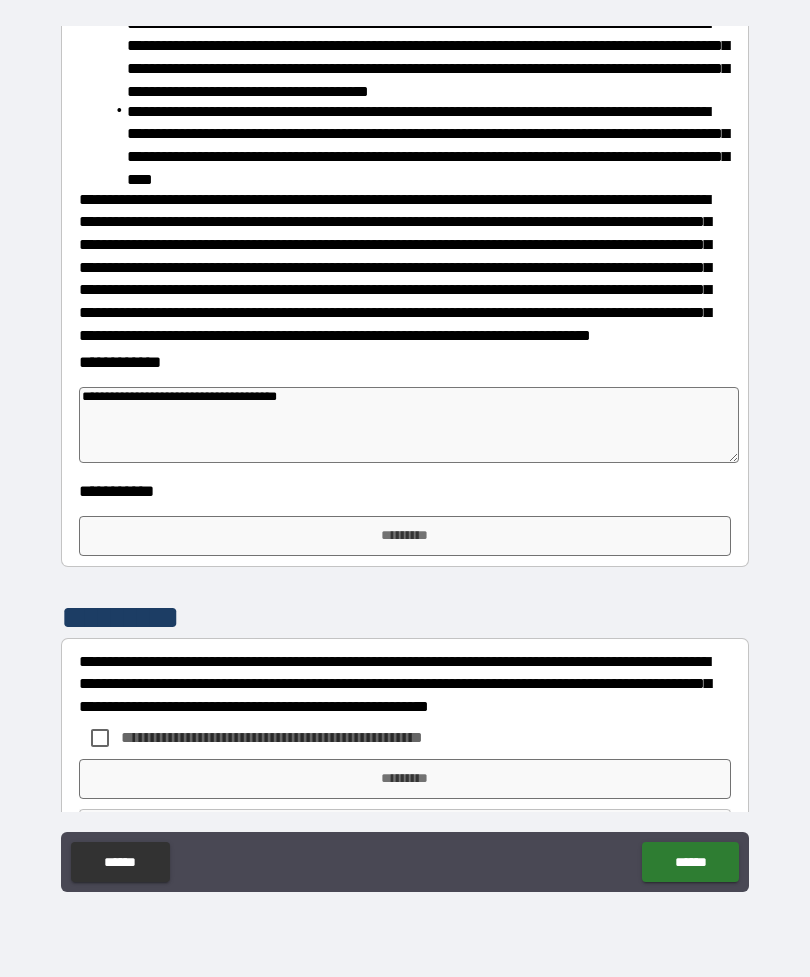 type on "*" 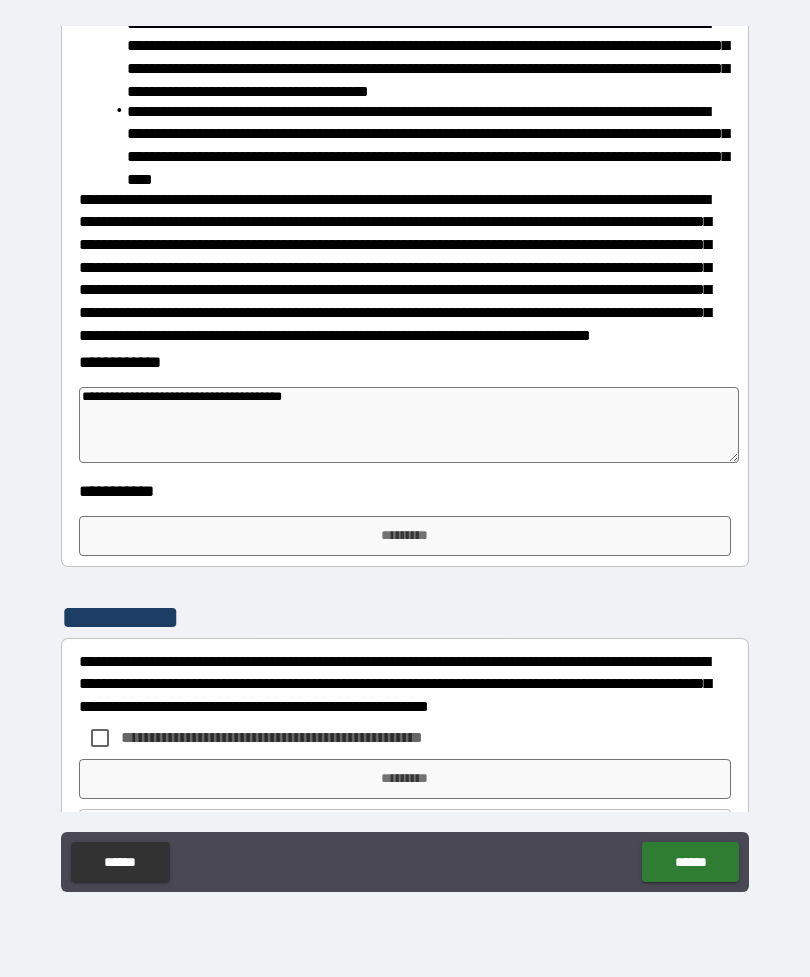 type on "*" 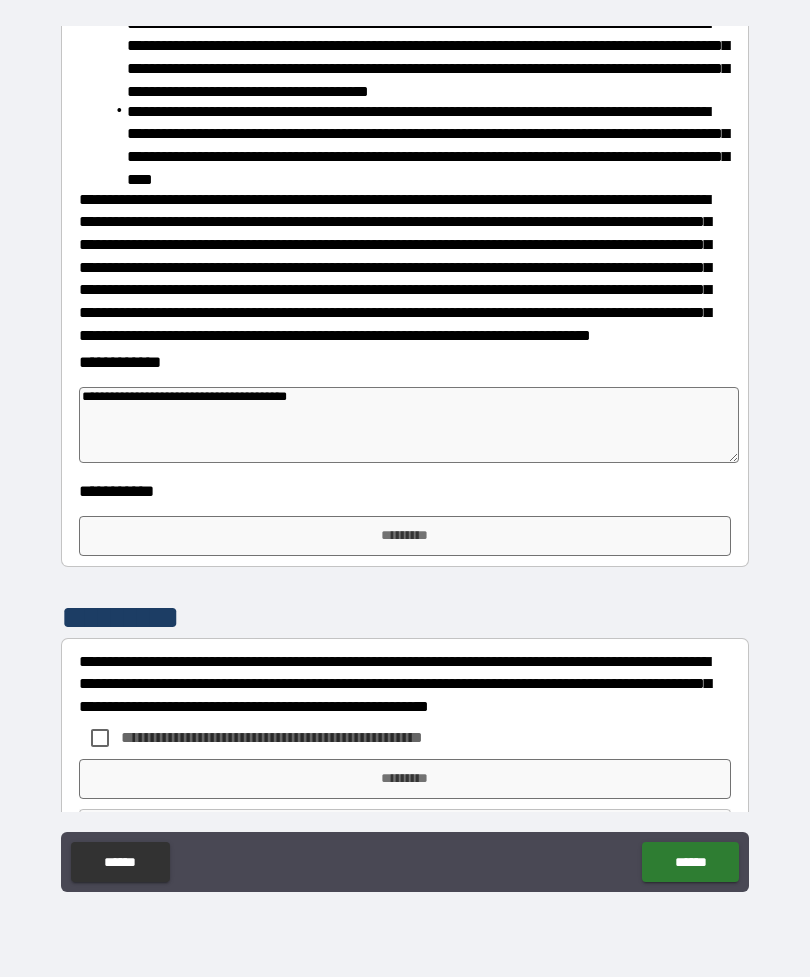 type on "*" 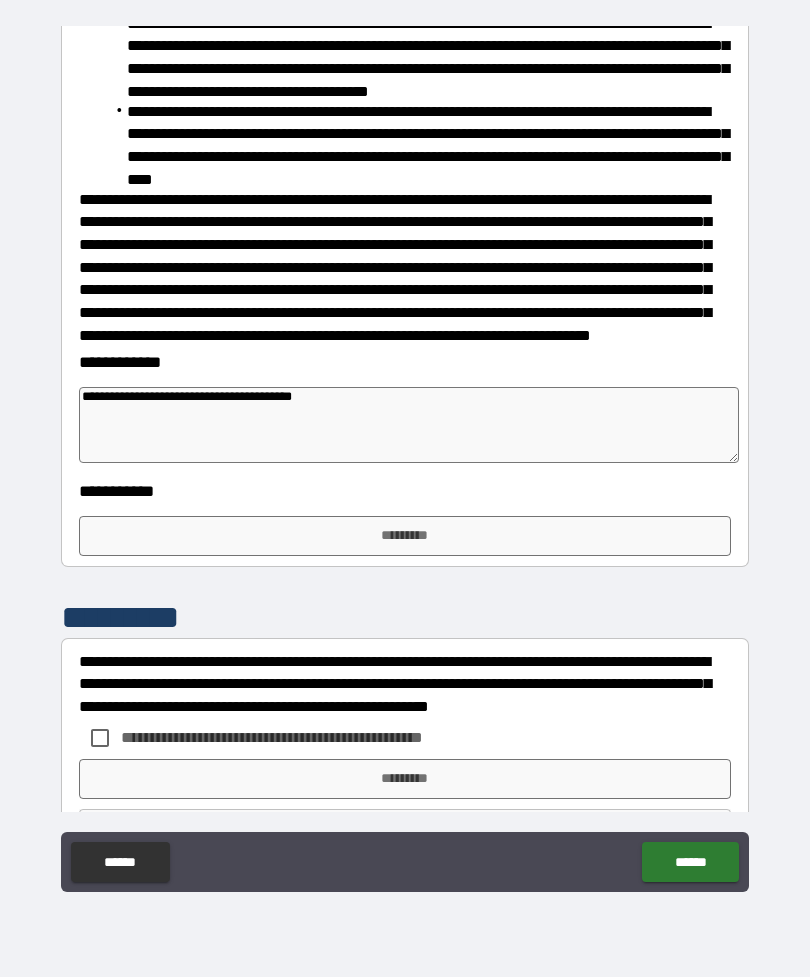 type on "*" 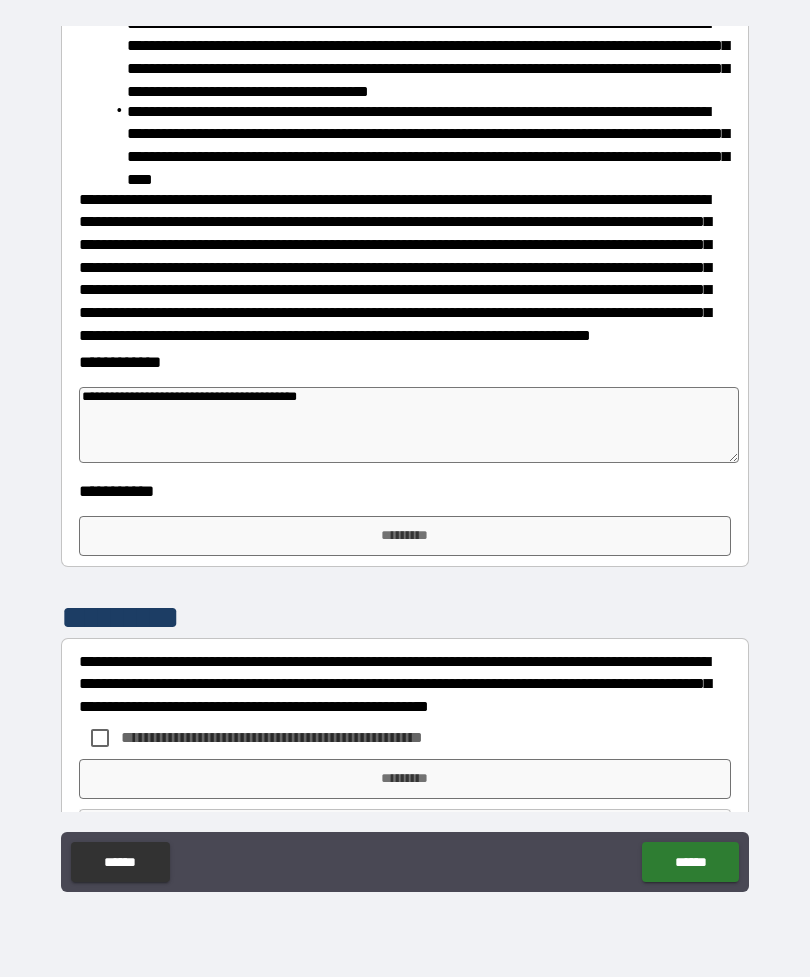 type on "*" 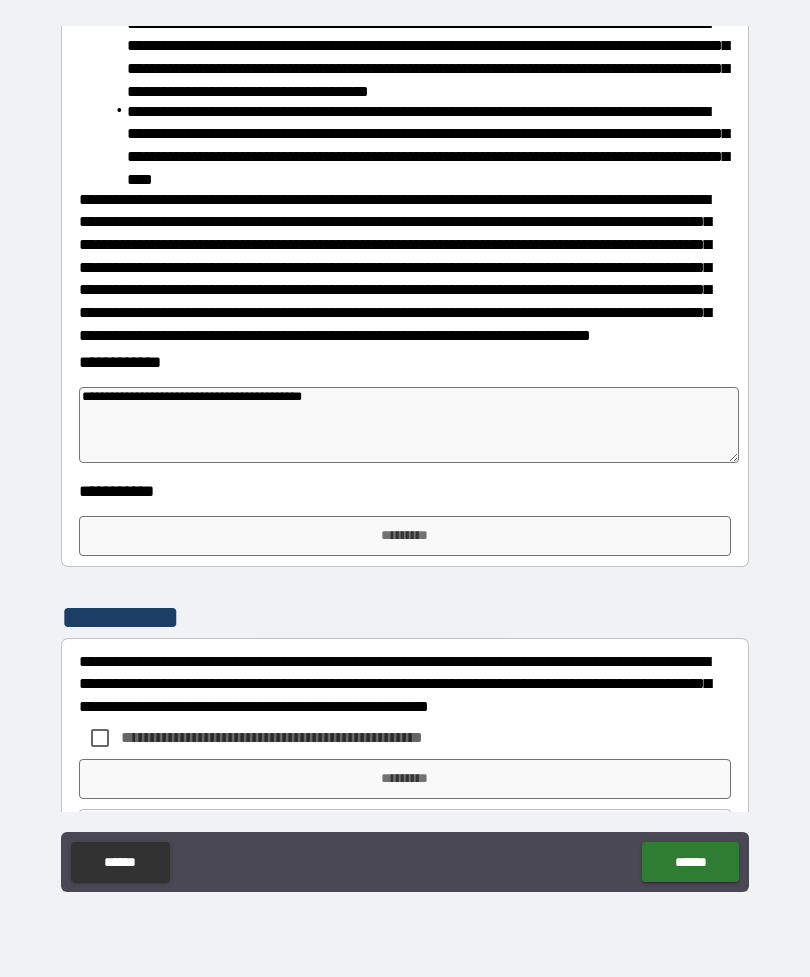 type on "*" 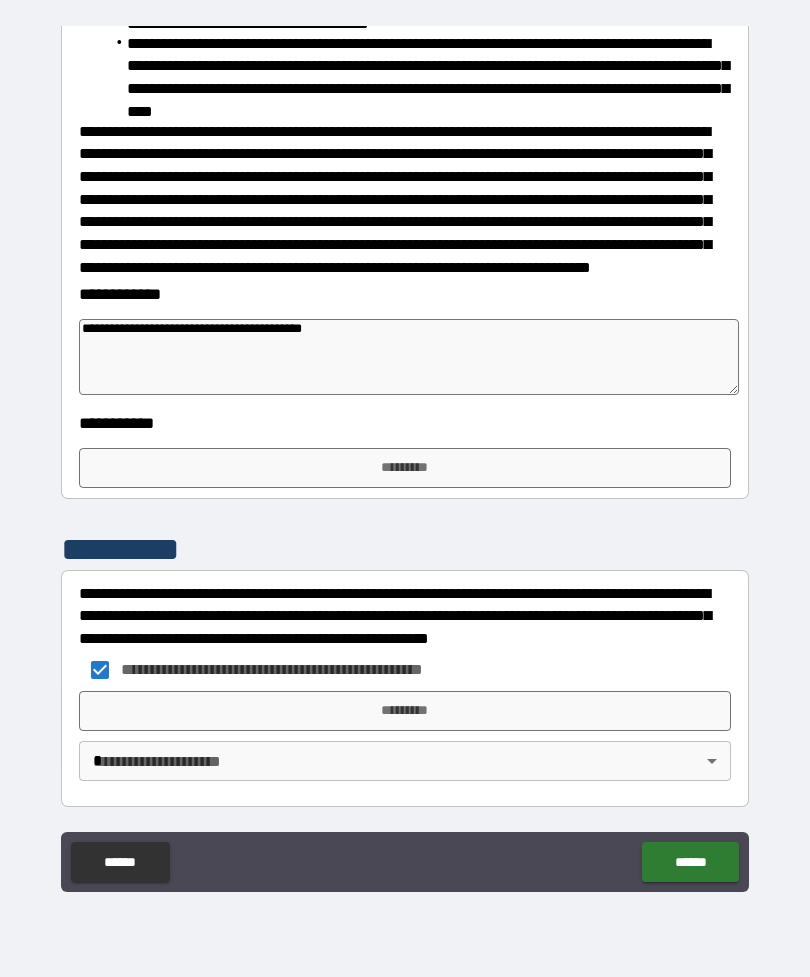 scroll, scrollTop: 1694, scrollLeft: 0, axis: vertical 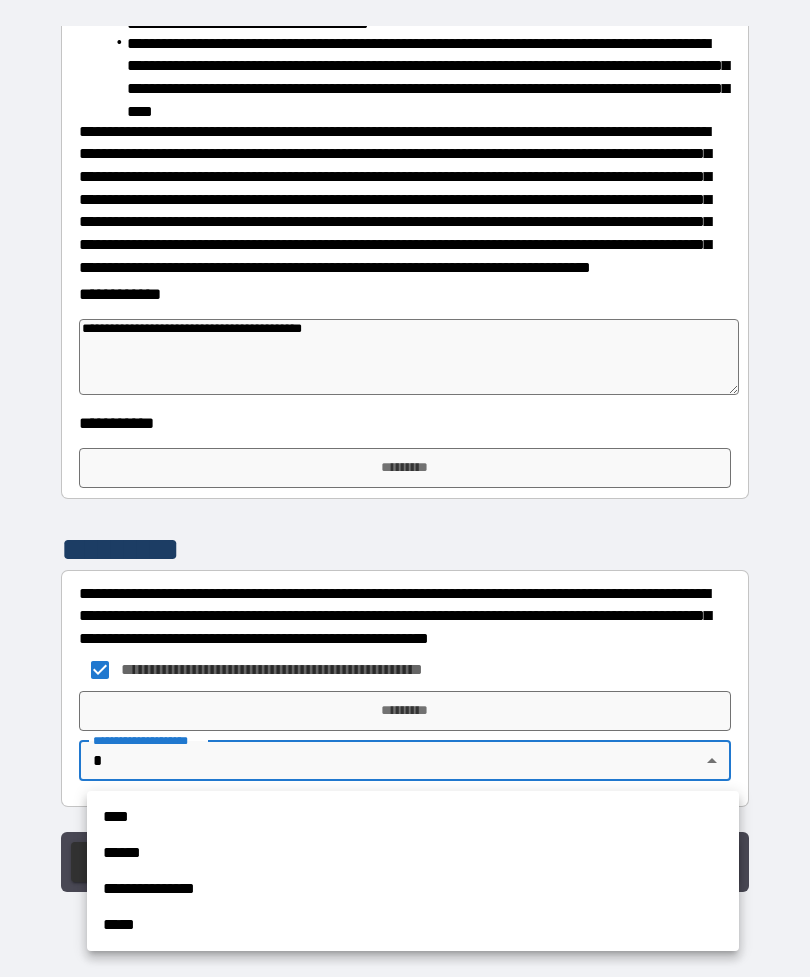 click on "****" at bounding box center [413, 817] 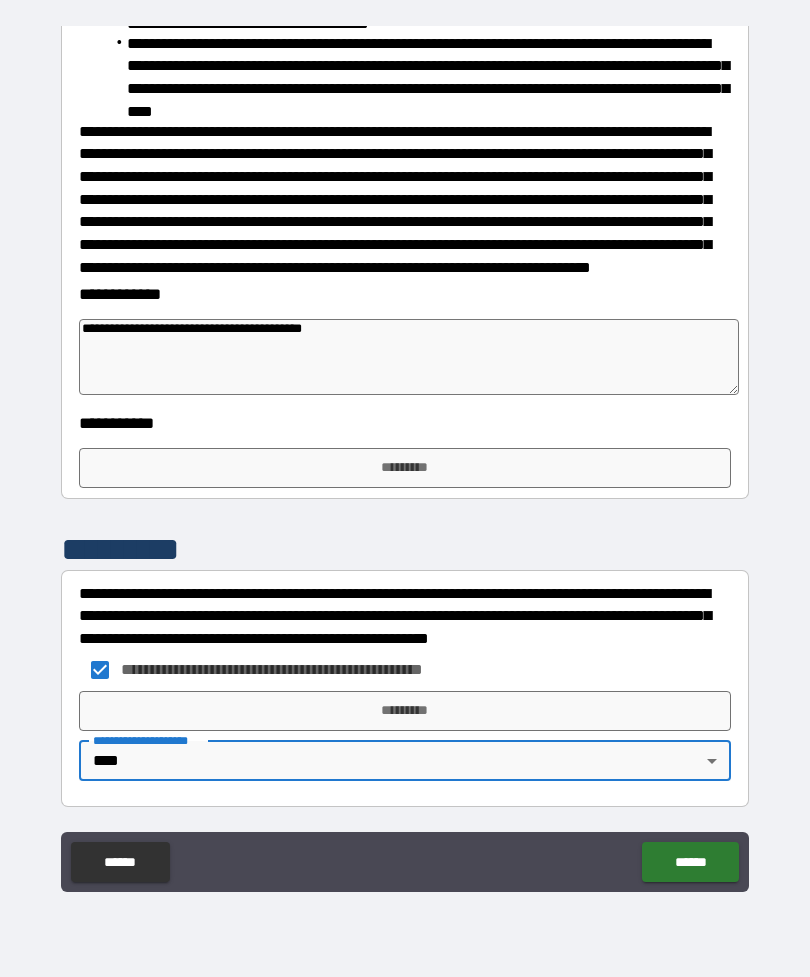 click on "**********" at bounding box center (405, 200) 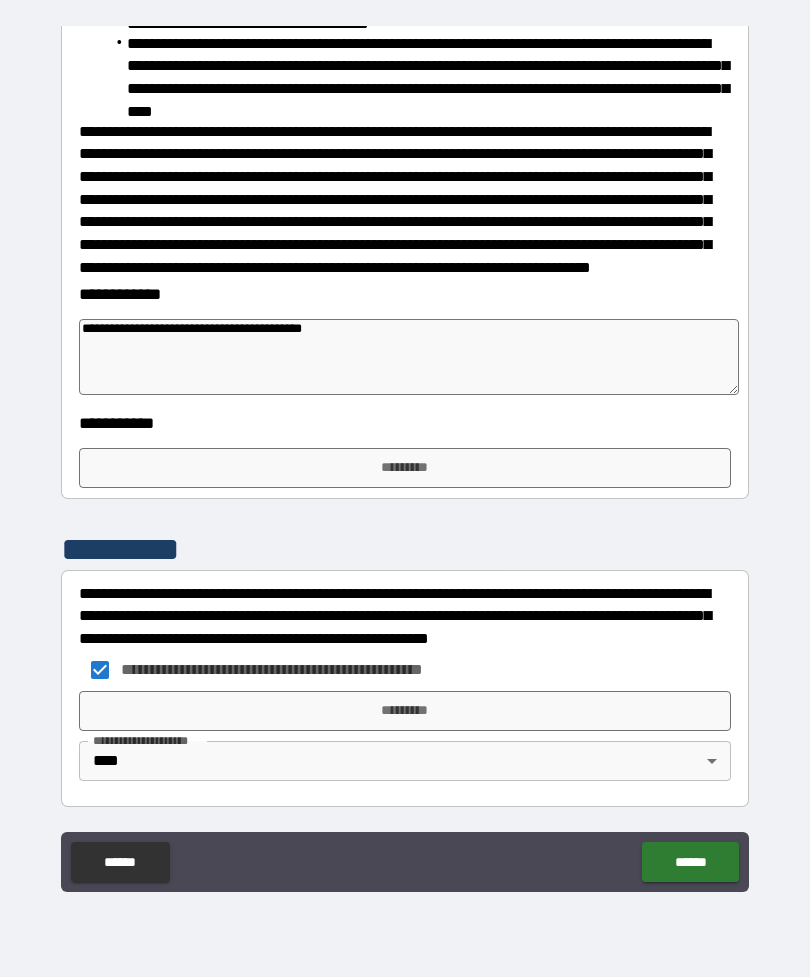 scroll, scrollTop: 1694, scrollLeft: 0, axis: vertical 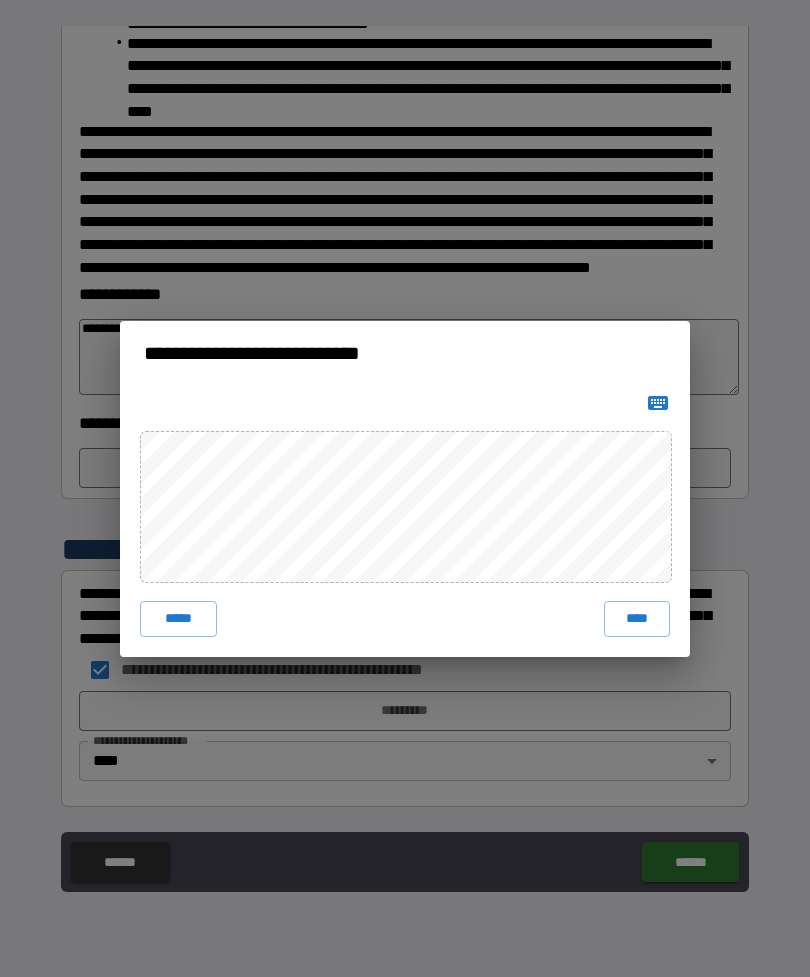 click on "****" at bounding box center (637, 619) 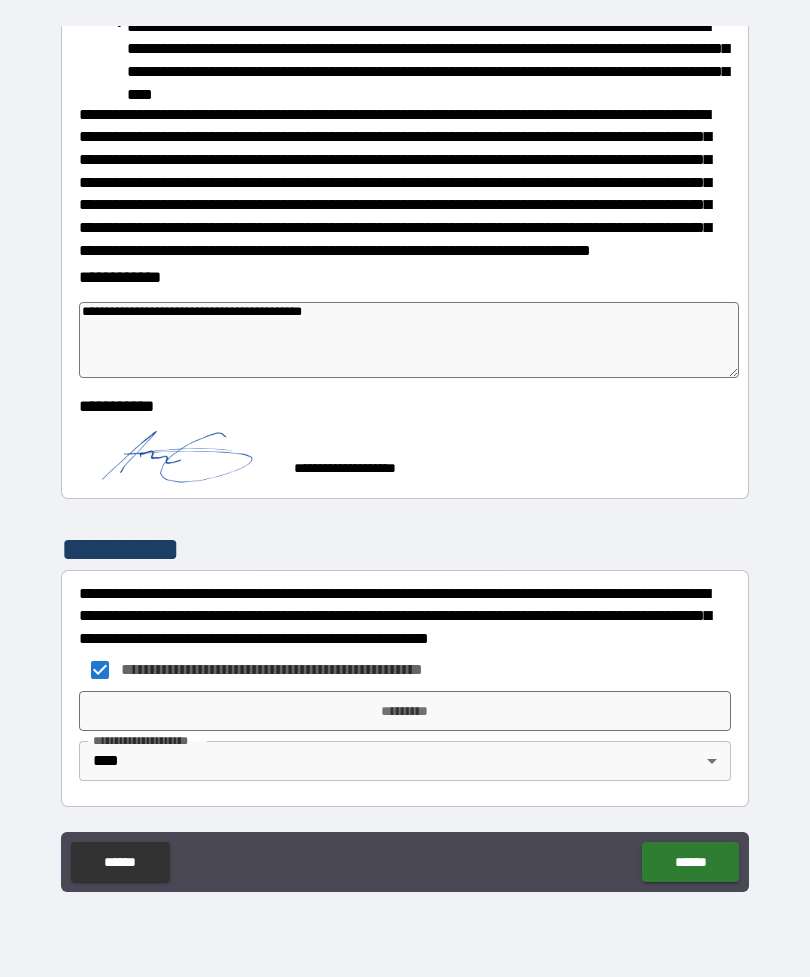 scroll, scrollTop: 1711, scrollLeft: 0, axis: vertical 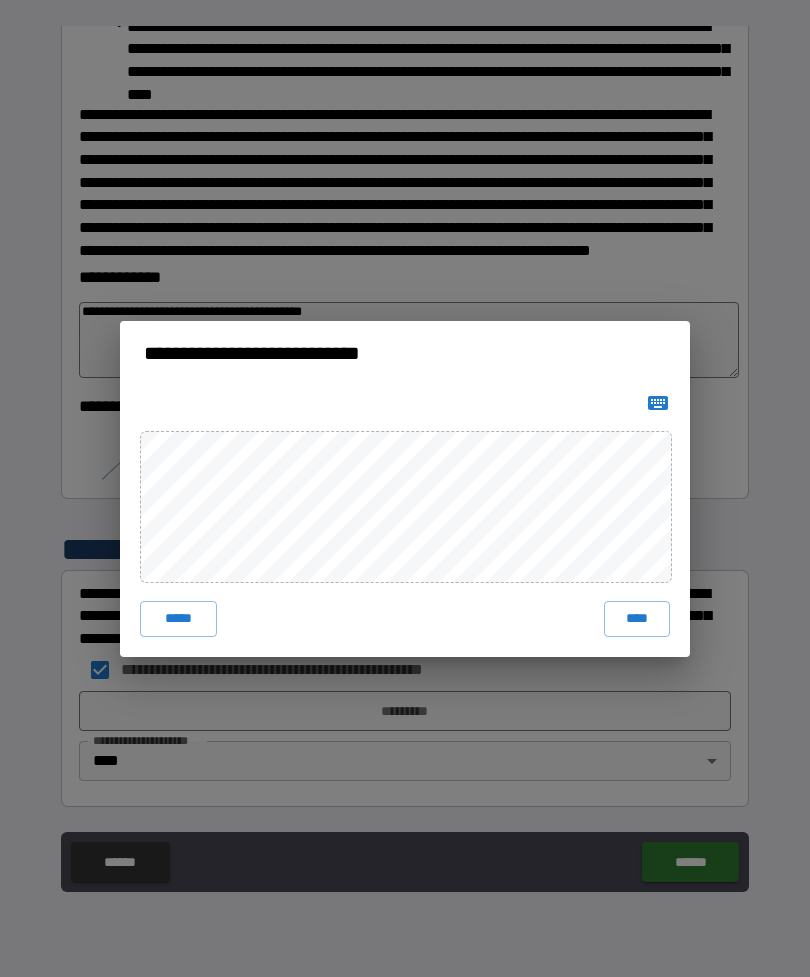 click on "****" at bounding box center (637, 619) 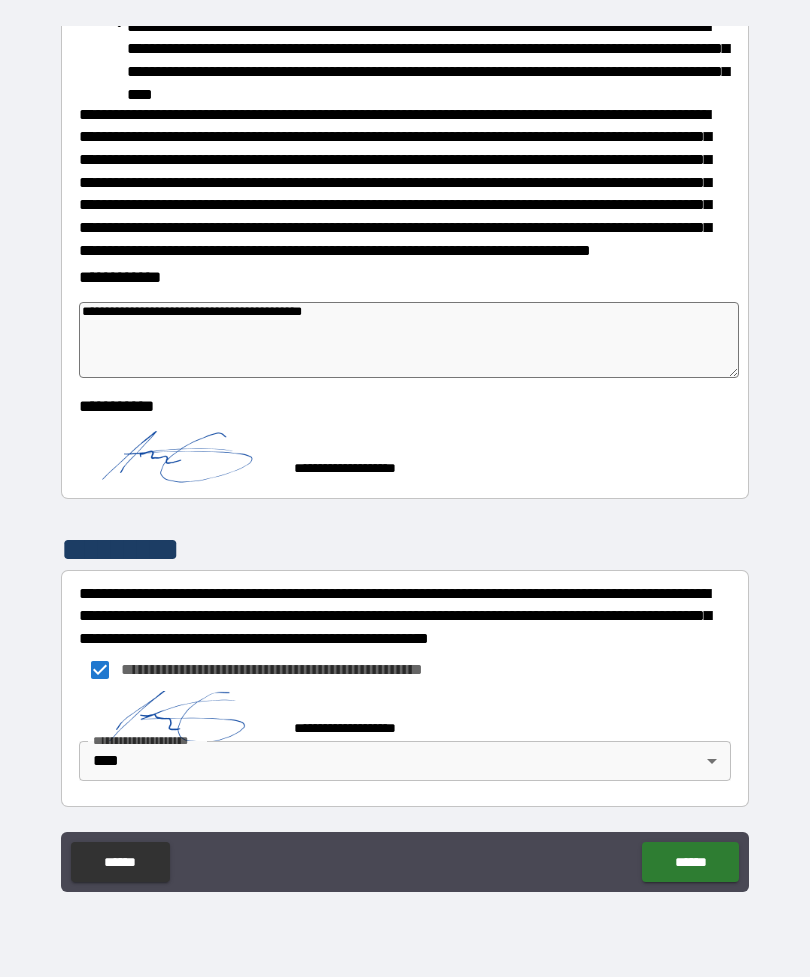scroll, scrollTop: 1701, scrollLeft: 0, axis: vertical 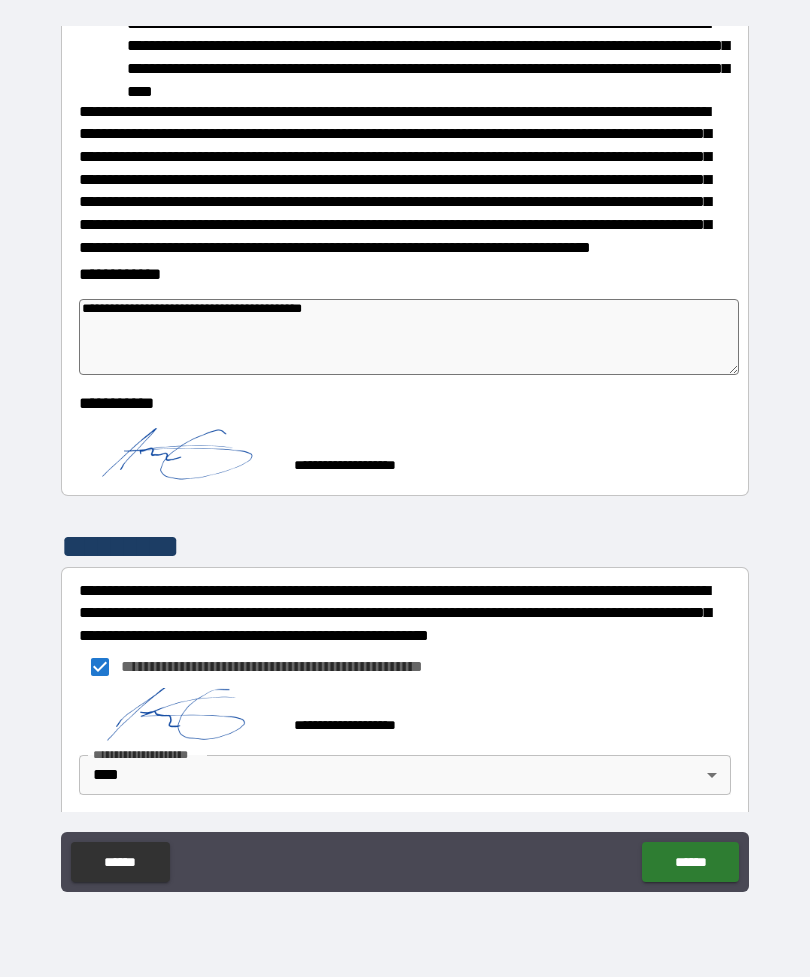 click on "******" at bounding box center [690, 862] 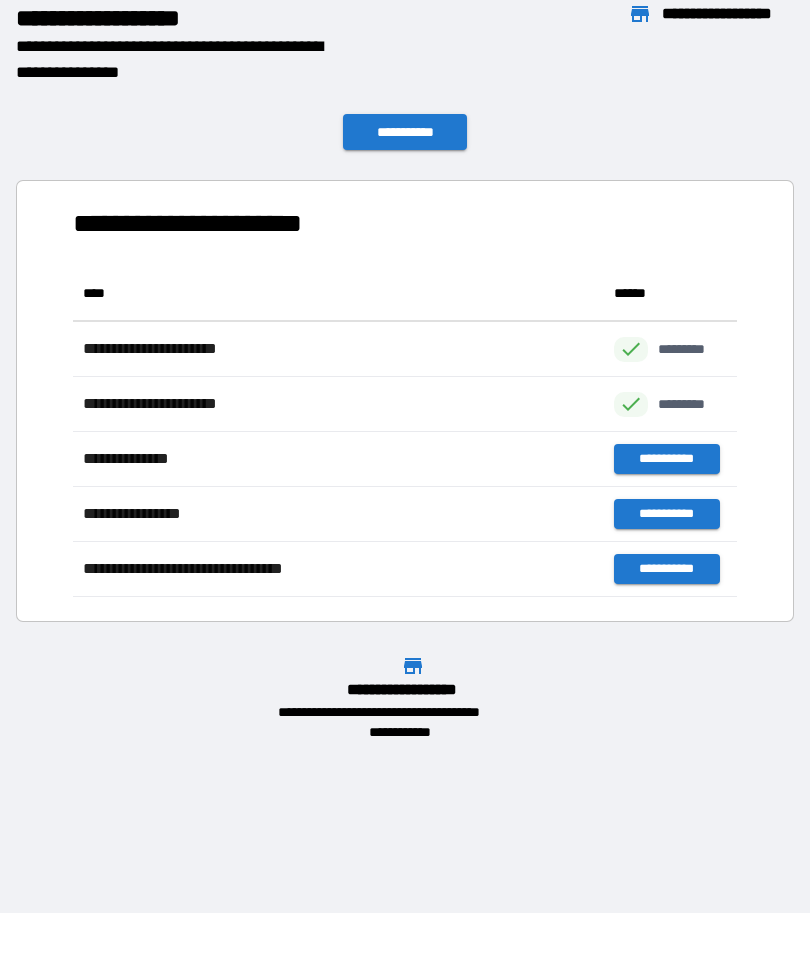 scroll, scrollTop: 331, scrollLeft: 664, axis: both 